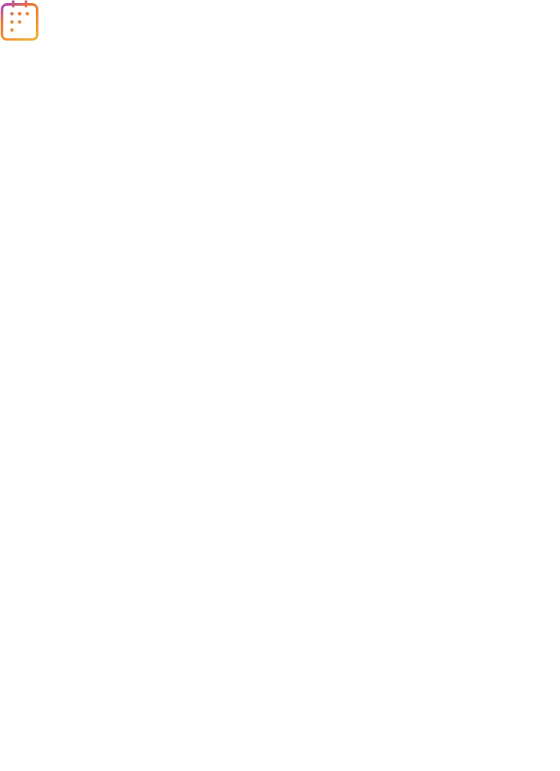 scroll, scrollTop: 0, scrollLeft: 0, axis: both 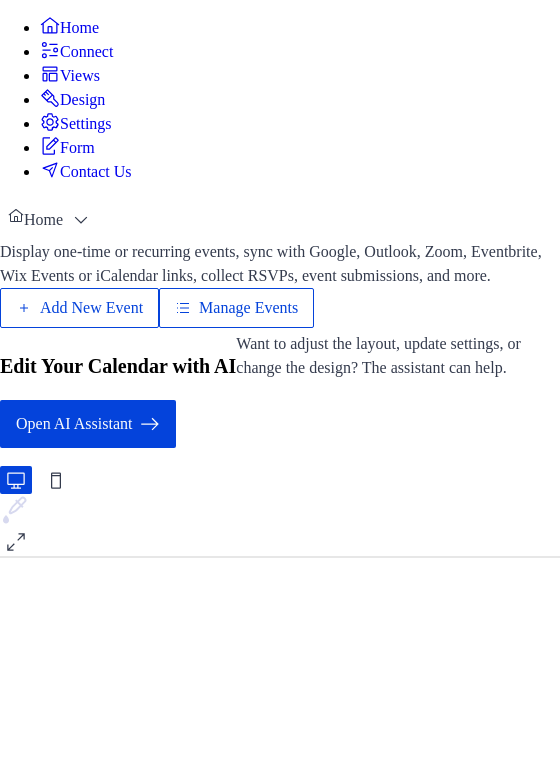 click on "Add New Event" at bounding box center [91, 308] 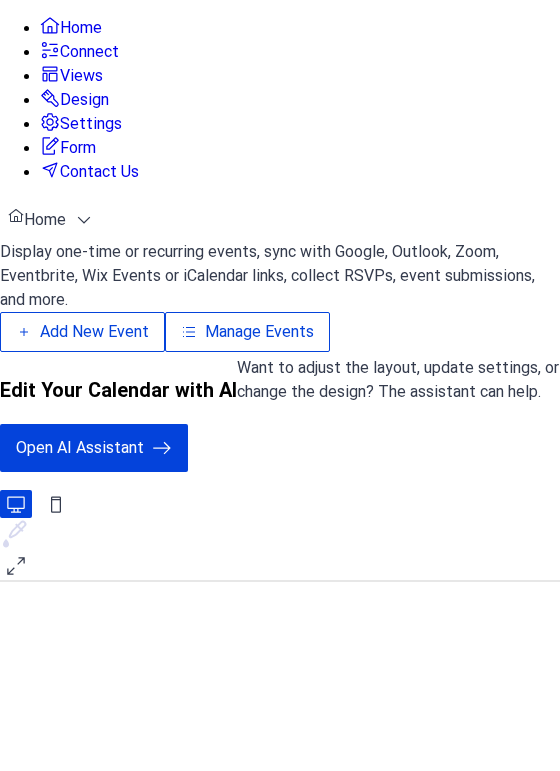 click on "Open AI Assistant" at bounding box center [80, 448] 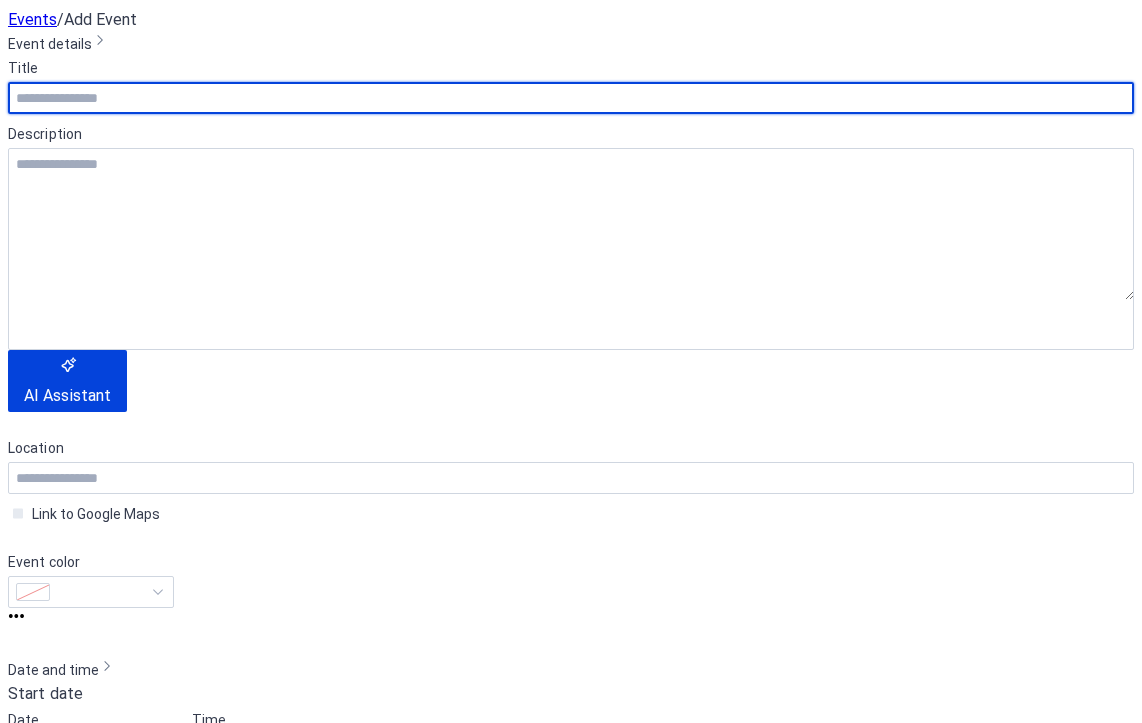 scroll, scrollTop: 0, scrollLeft: 0, axis: both 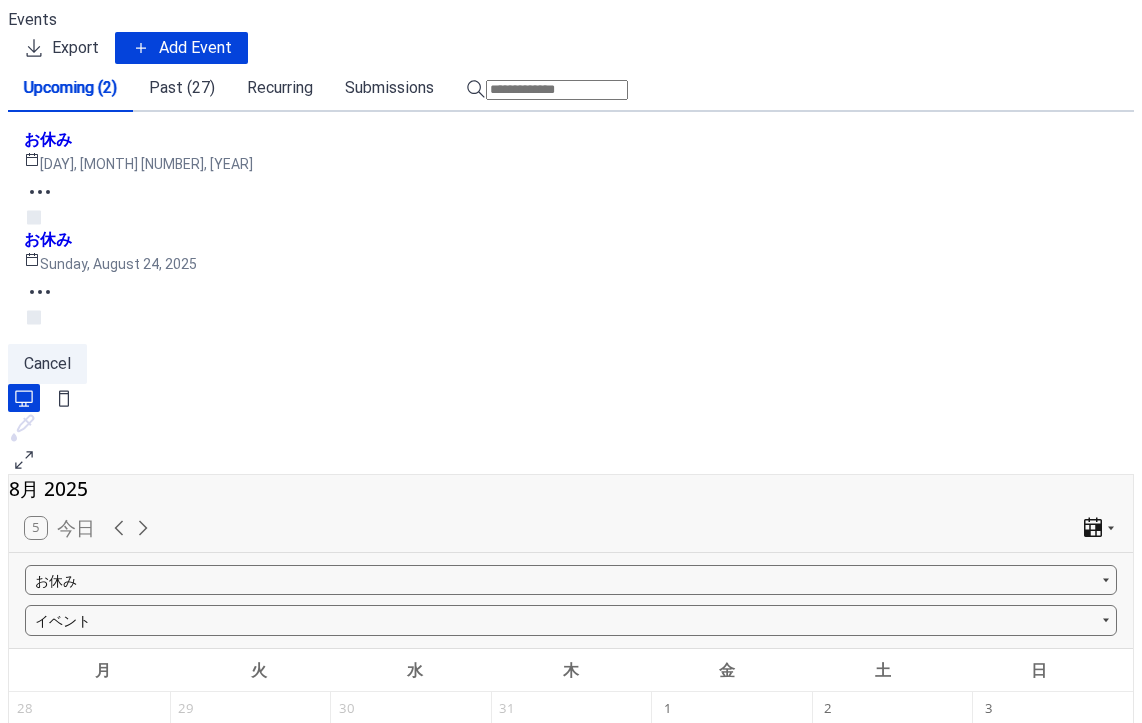 click on "Past (27)" at bounding box center [182, 88] 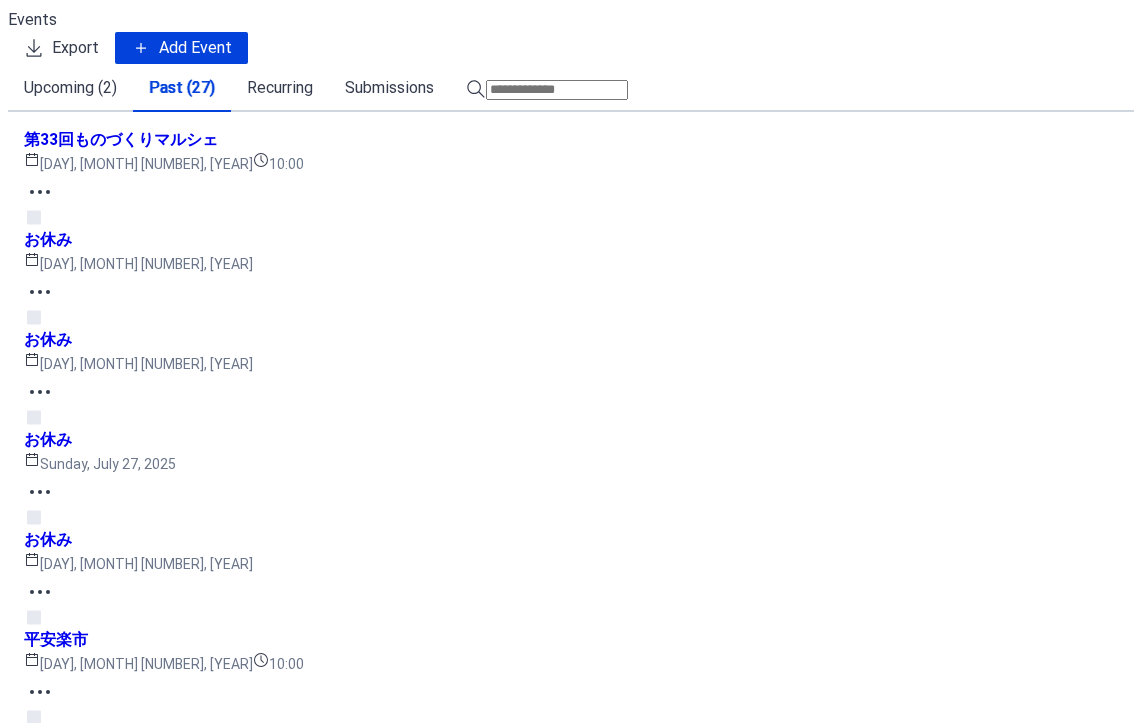 scroll, scrollTop: 1771, scrollLeft: 0, axis: vertical 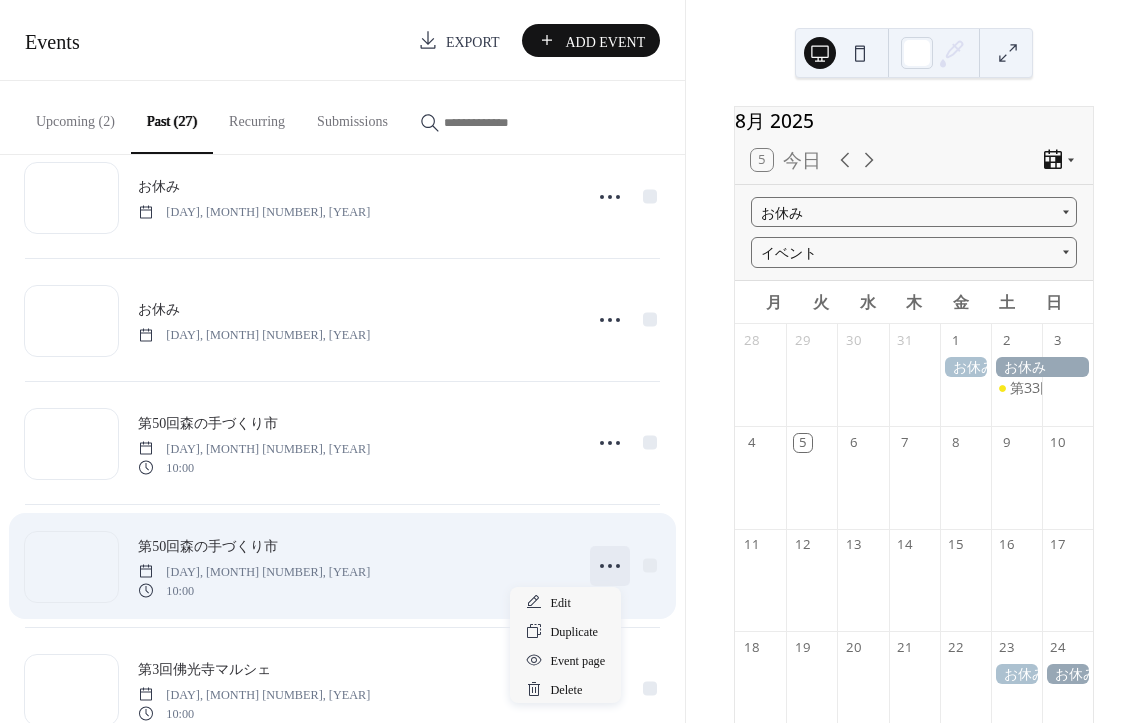 click 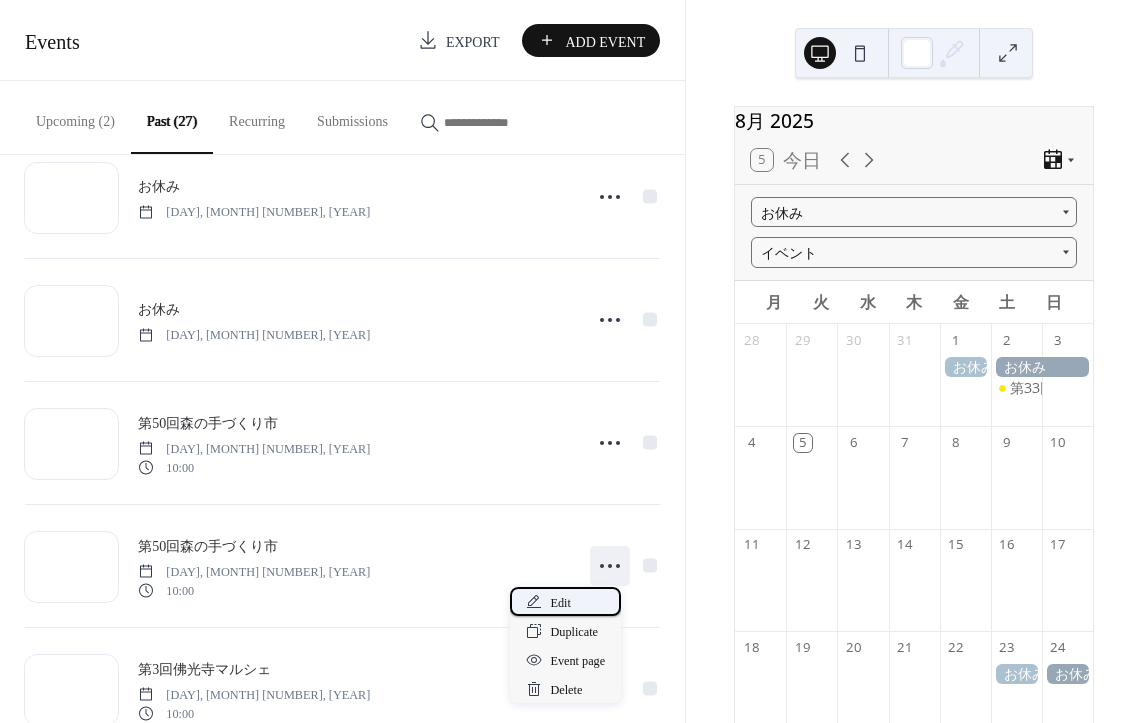 click on "Edit" at bounding box center [560, 603] 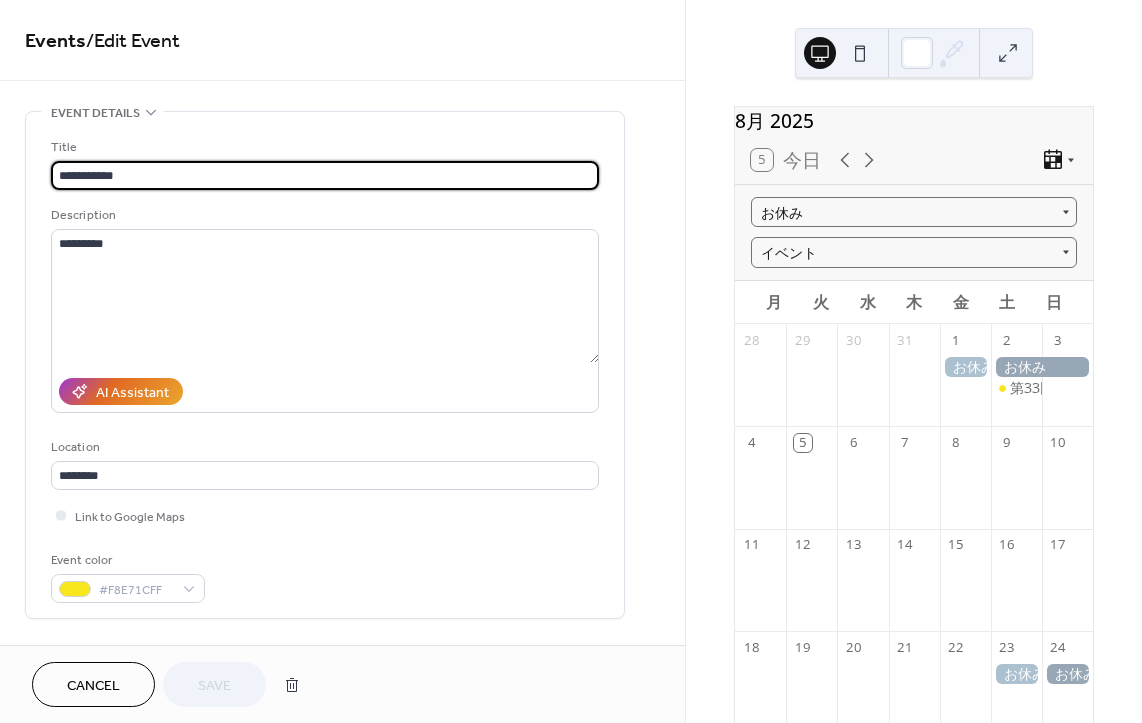 click on "**********" at bounding box center (325, 175) 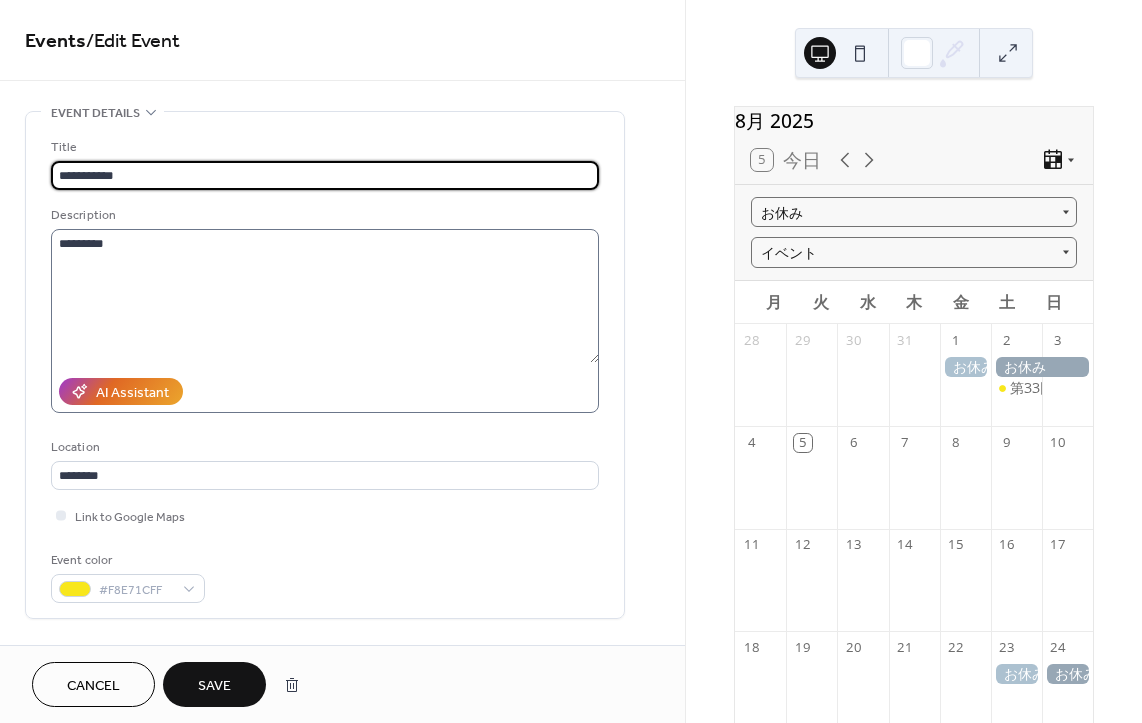 type on "**********" 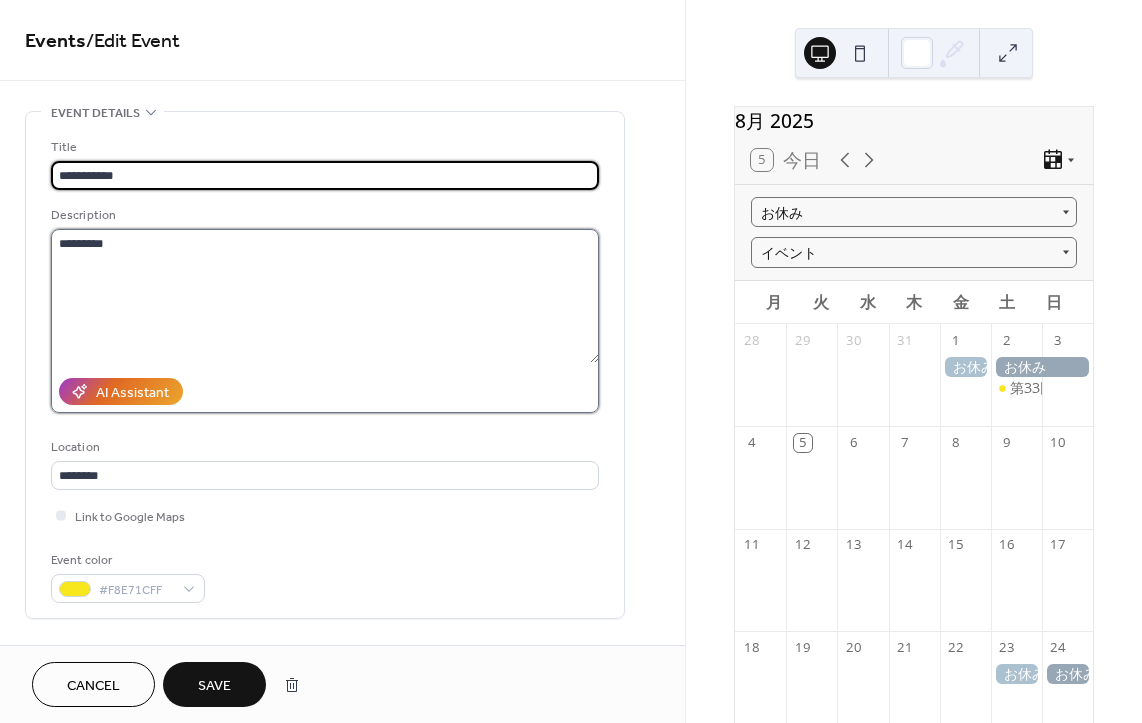 click on "*********" at bounding box center [325, 296] 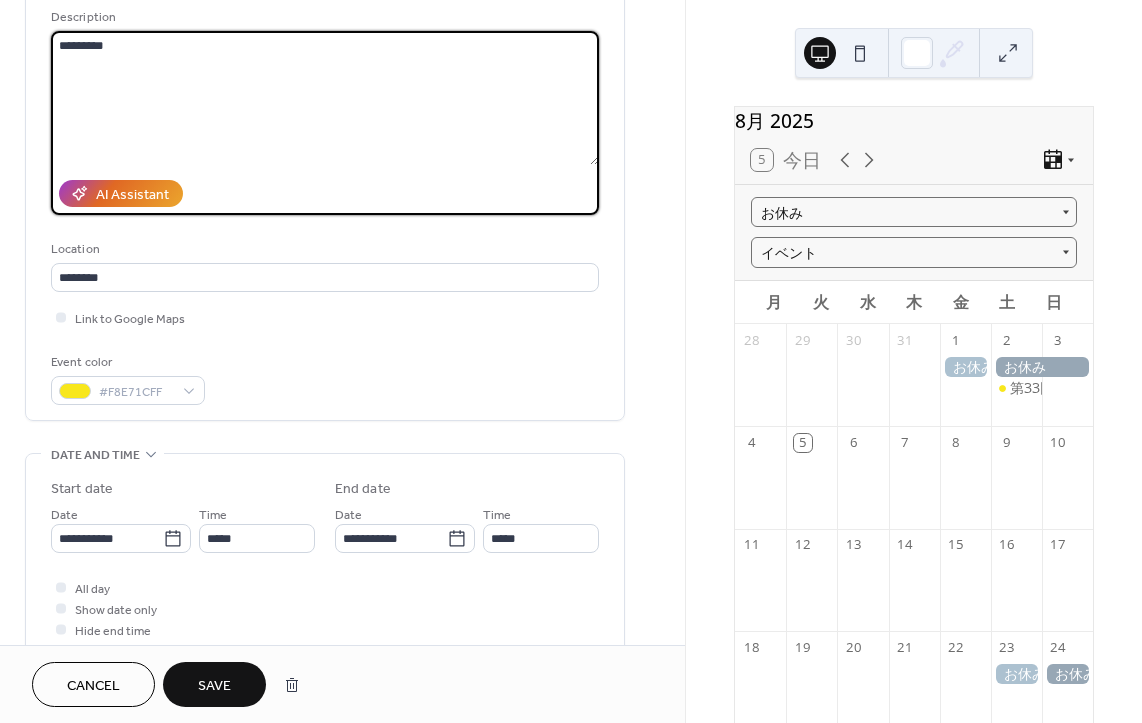 scroll, scrollTop: 259, scrollLeft: 0, axis: vertical 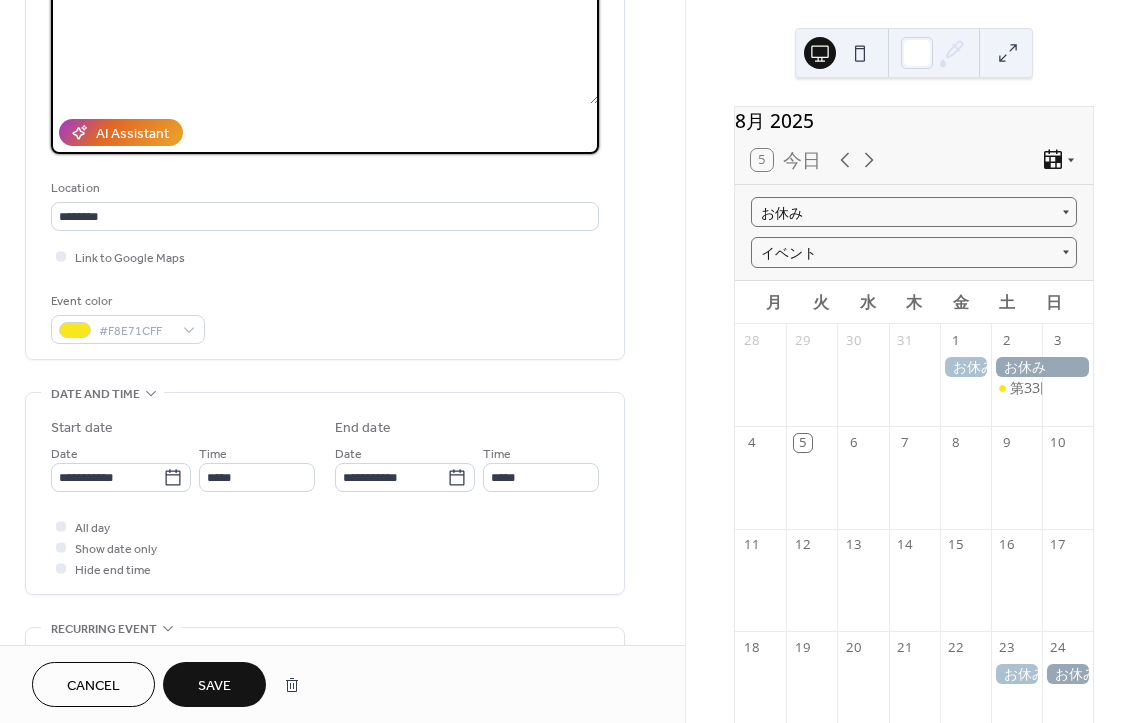 type on "*********" 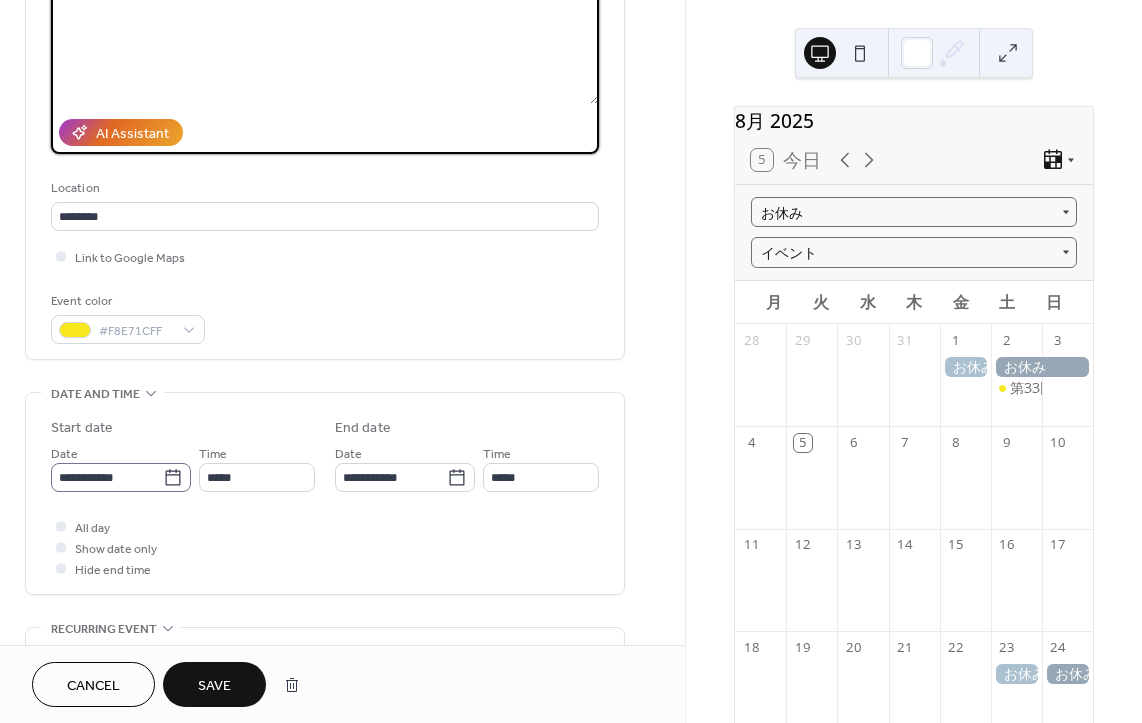 click 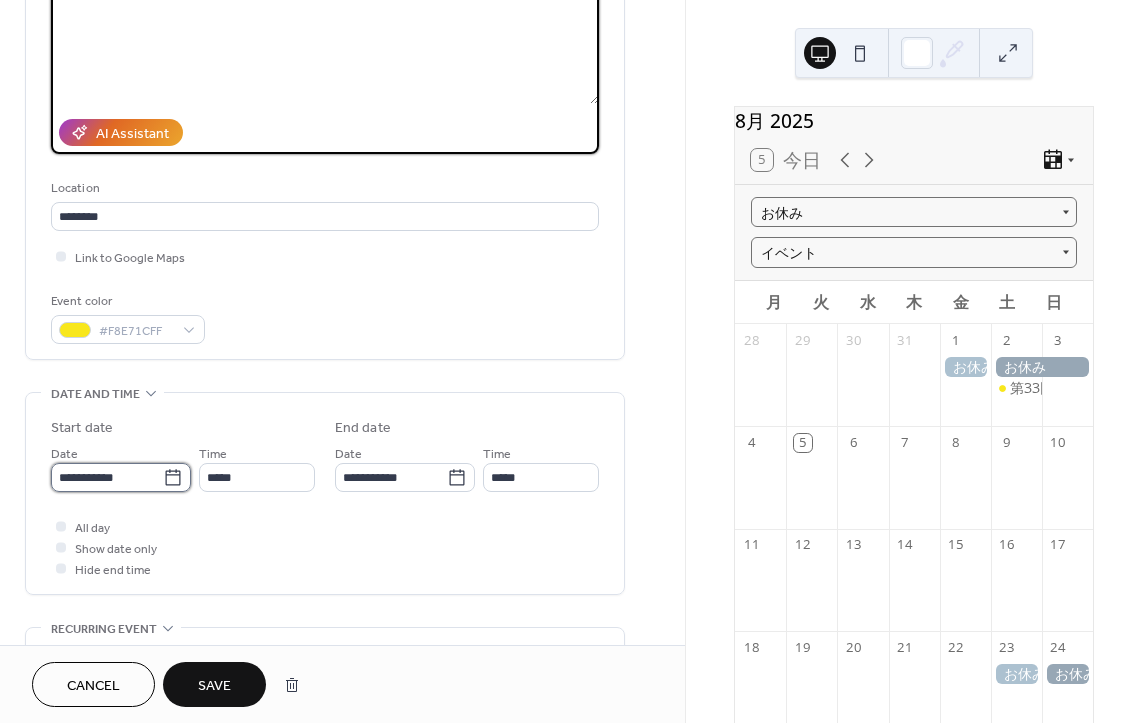 click on "**********" at bounding box center [107, 477] 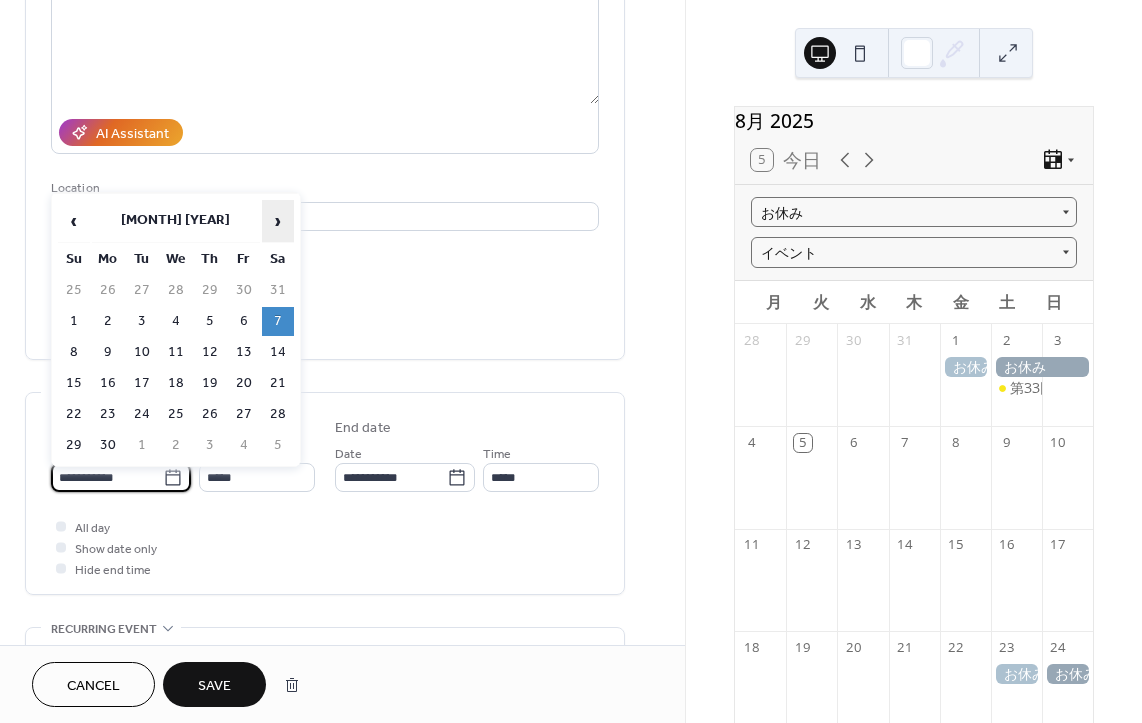click on "›" at bounding box center (278, 221) 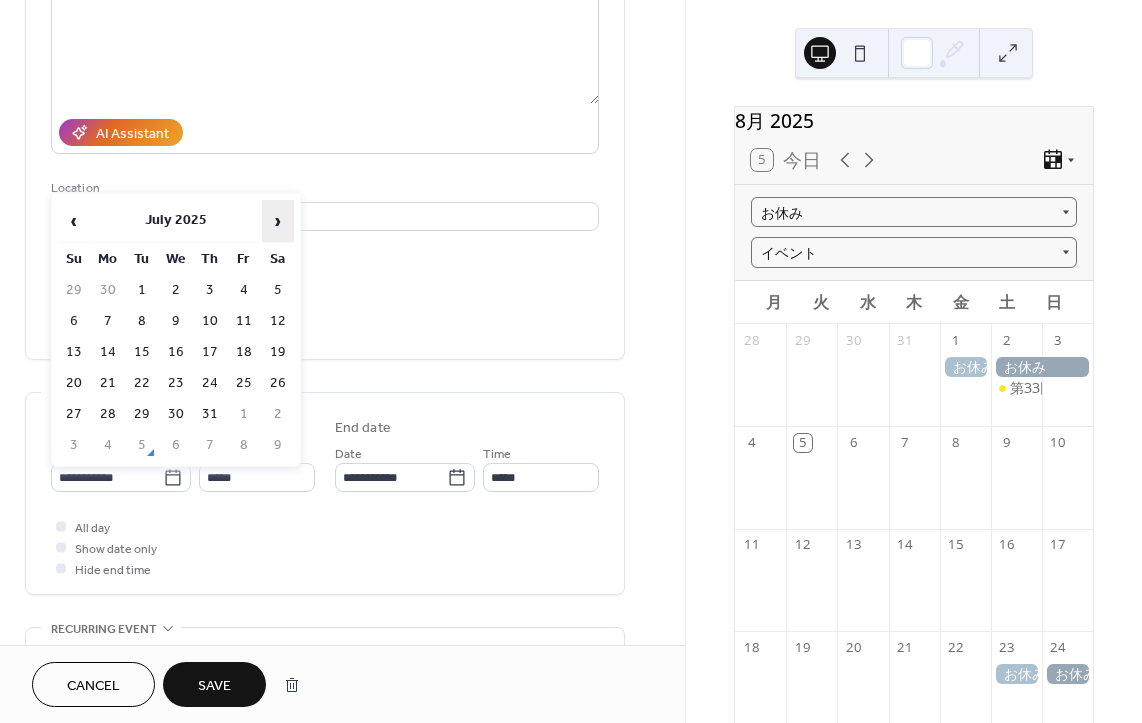 click on "›" at bounding box center (278, 221) 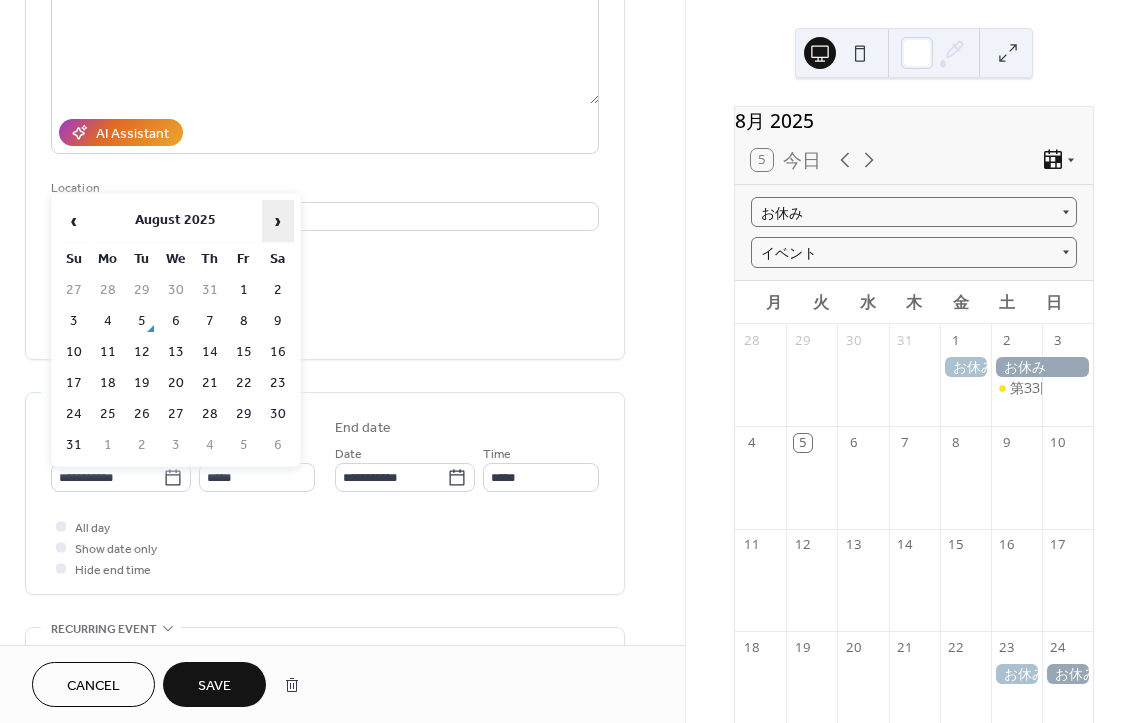 click on "›" at bounding box center (278, 221) 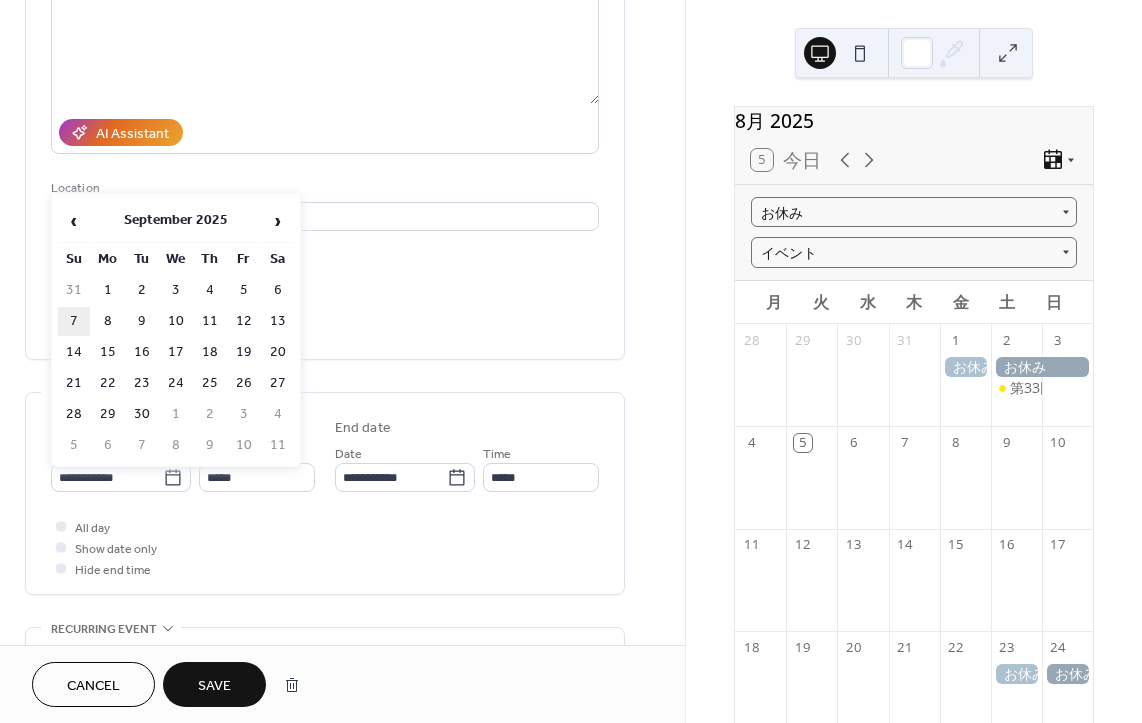 click on "7" at bounding box center [74, 321] 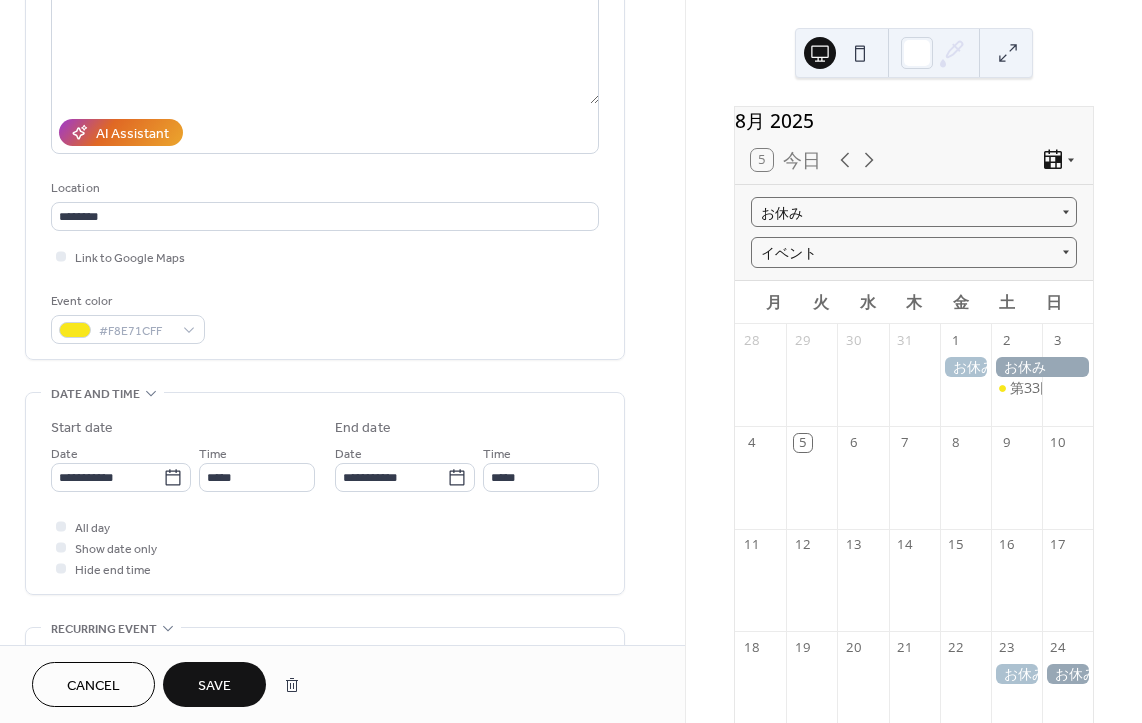 scroll, scrollTop: 518, scrollLeft: 0, axis: vertical 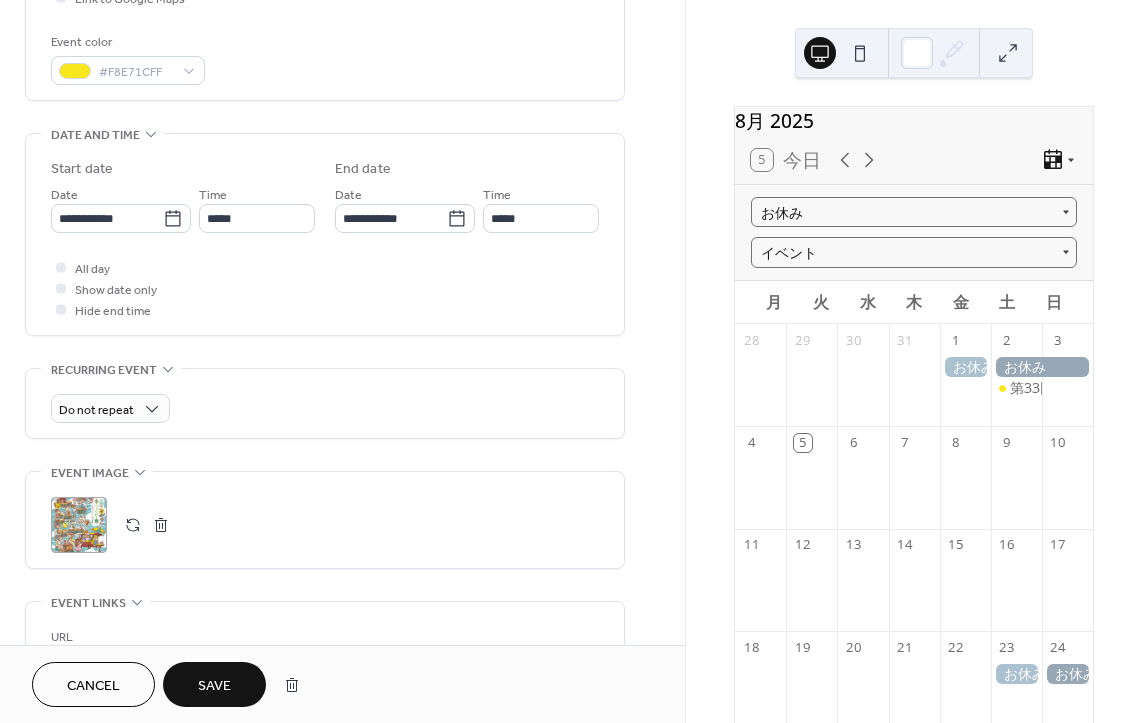 click at bounding box center [133, 525] 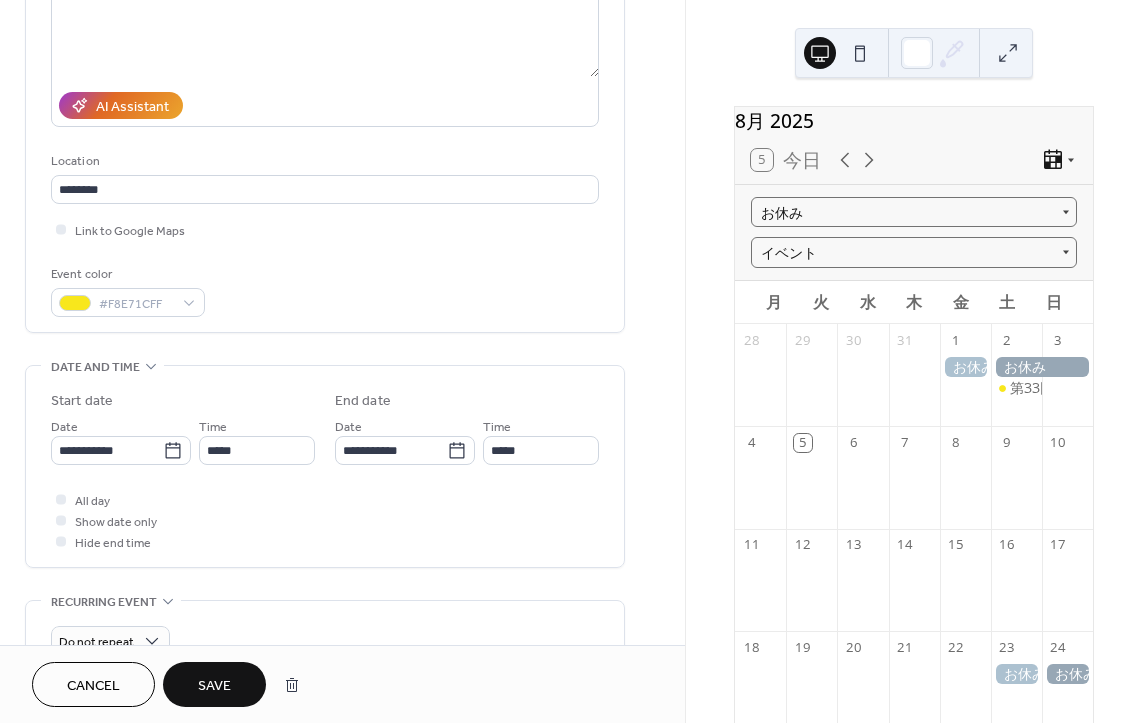 scroll, scrollTop: 518, scrollLeft: 0, axis: vertical 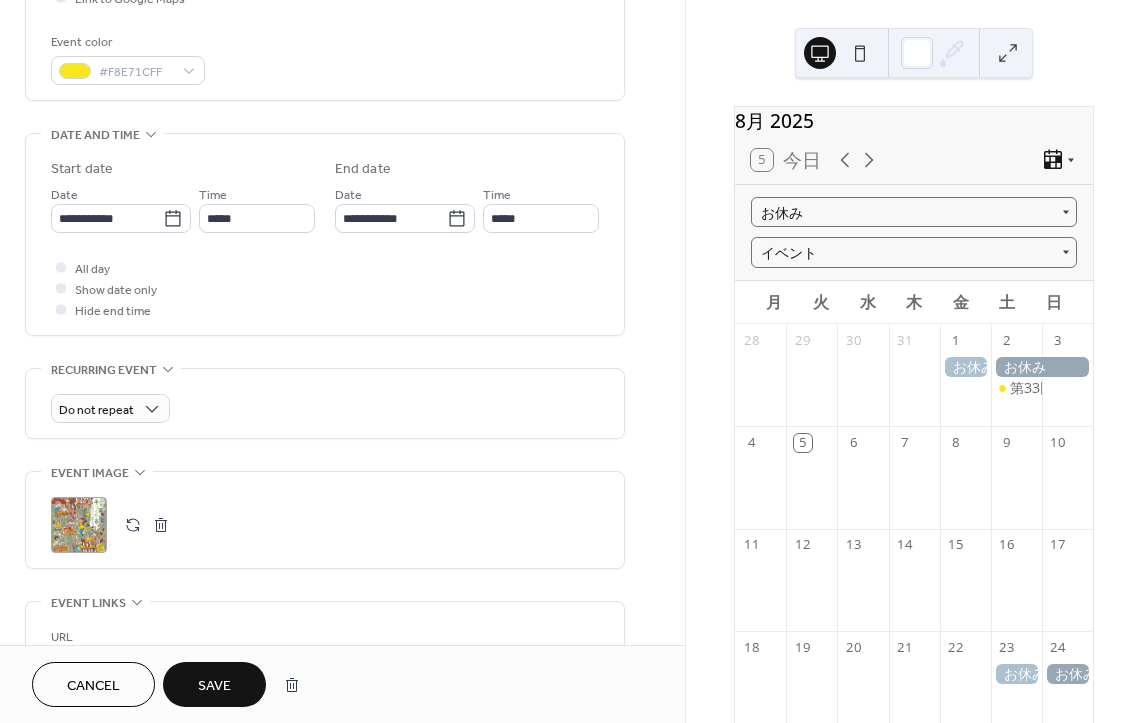 click on "Save" at bounding box center [214, 684] 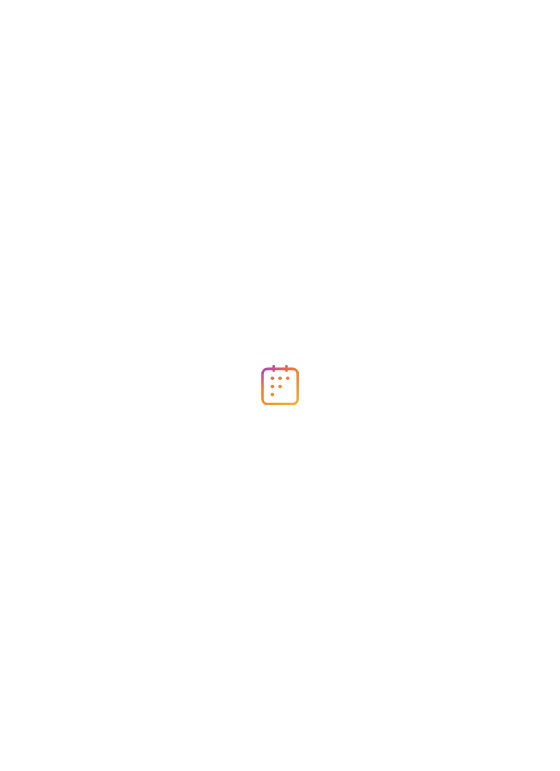 scroll, scrollTop: 0, scrollLeft: 0, axis: both 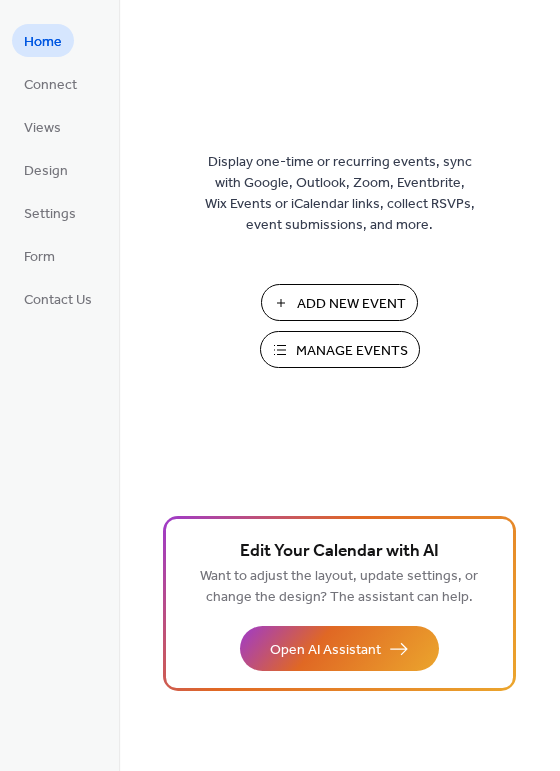 click on "Manage Events" at bounding box center [352, 351] 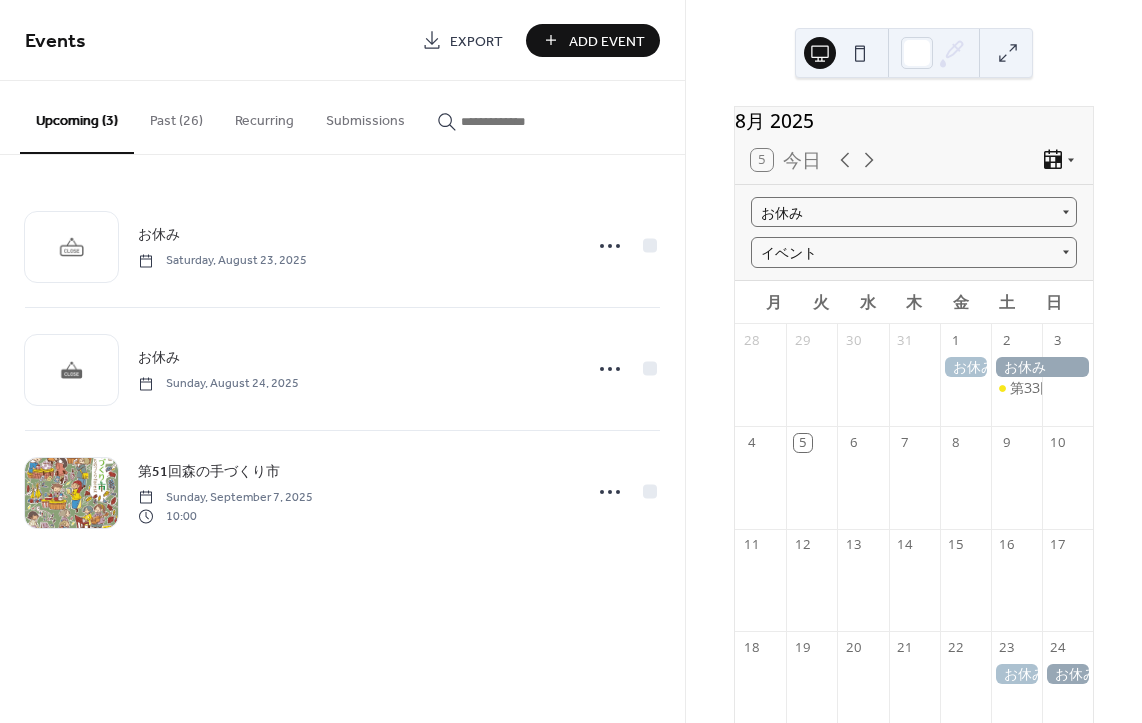 scroll, scrollTop: 0, scrollLeft: 0, axis: both 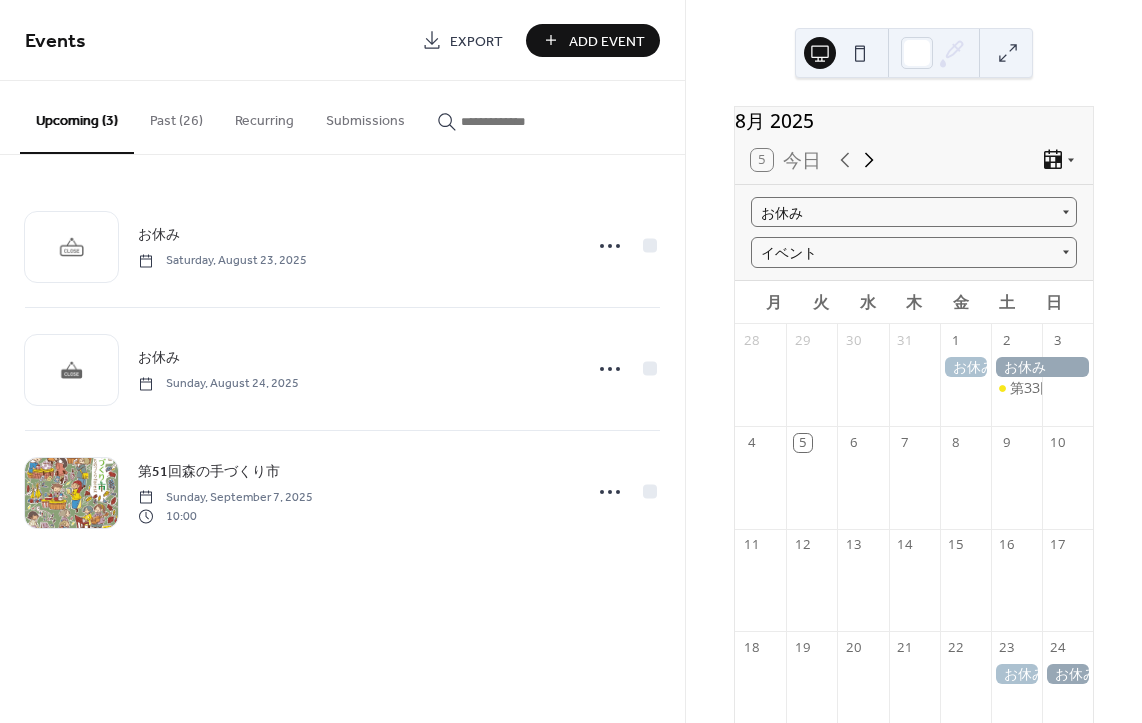 click 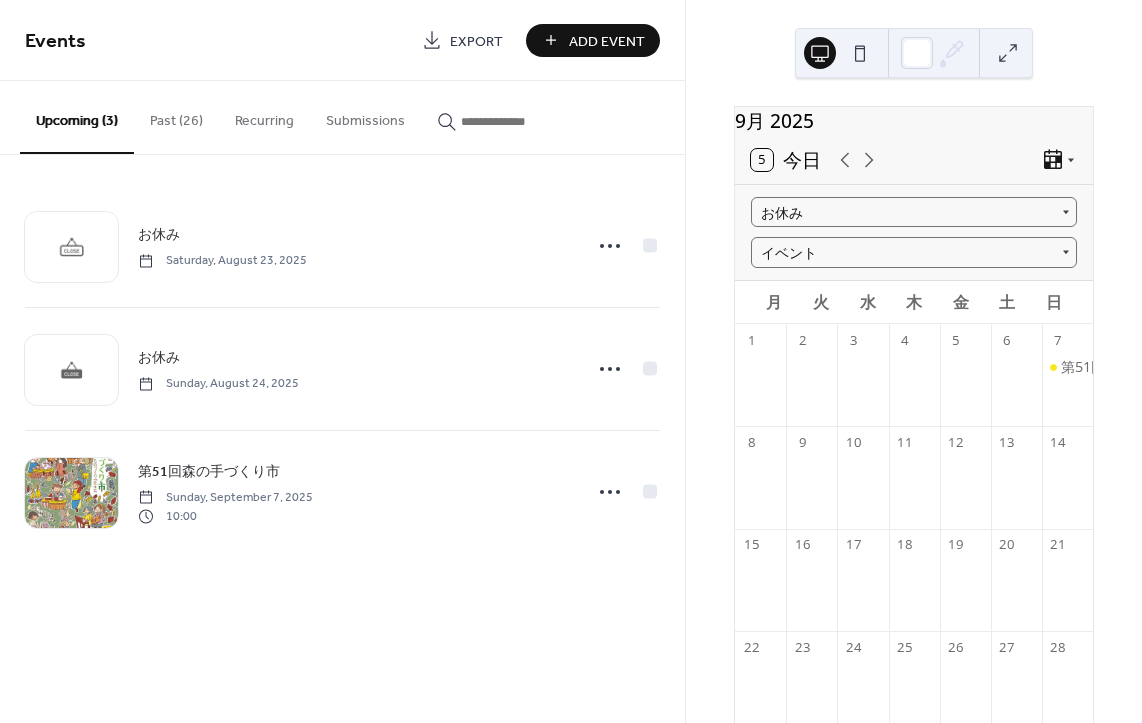 click on "Past (26)" at bounding box center [176, 116] 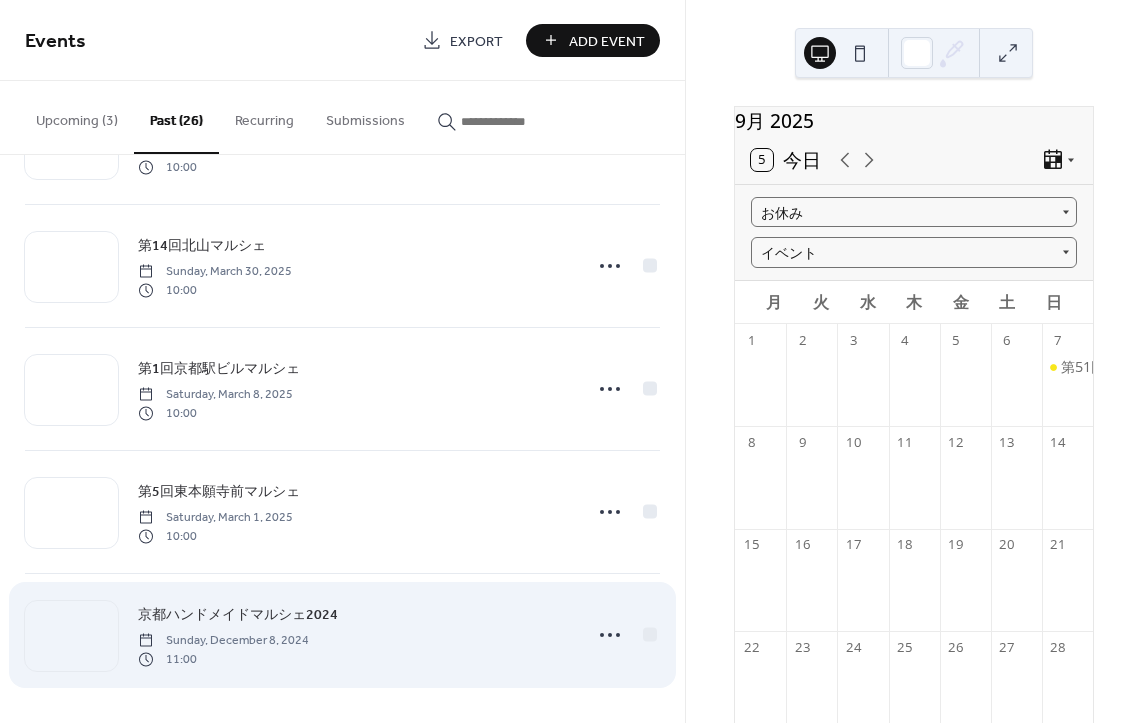 scroll, scrollTop: 1648, scrollLeft: 0, axis: vertical 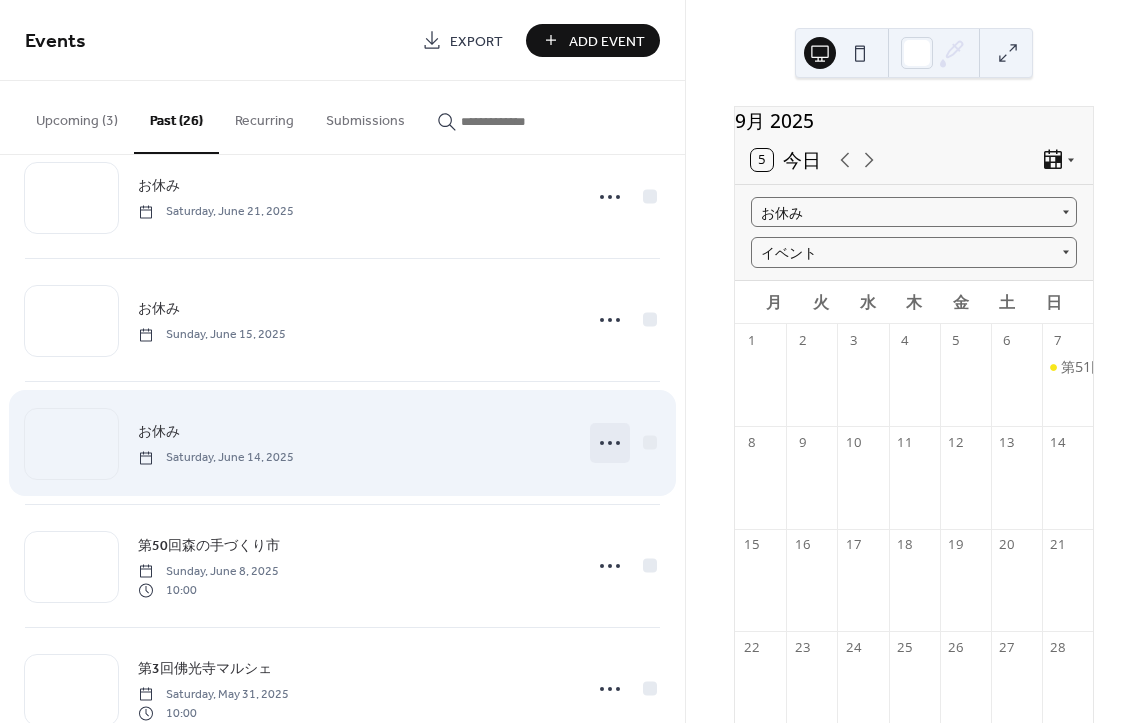 click 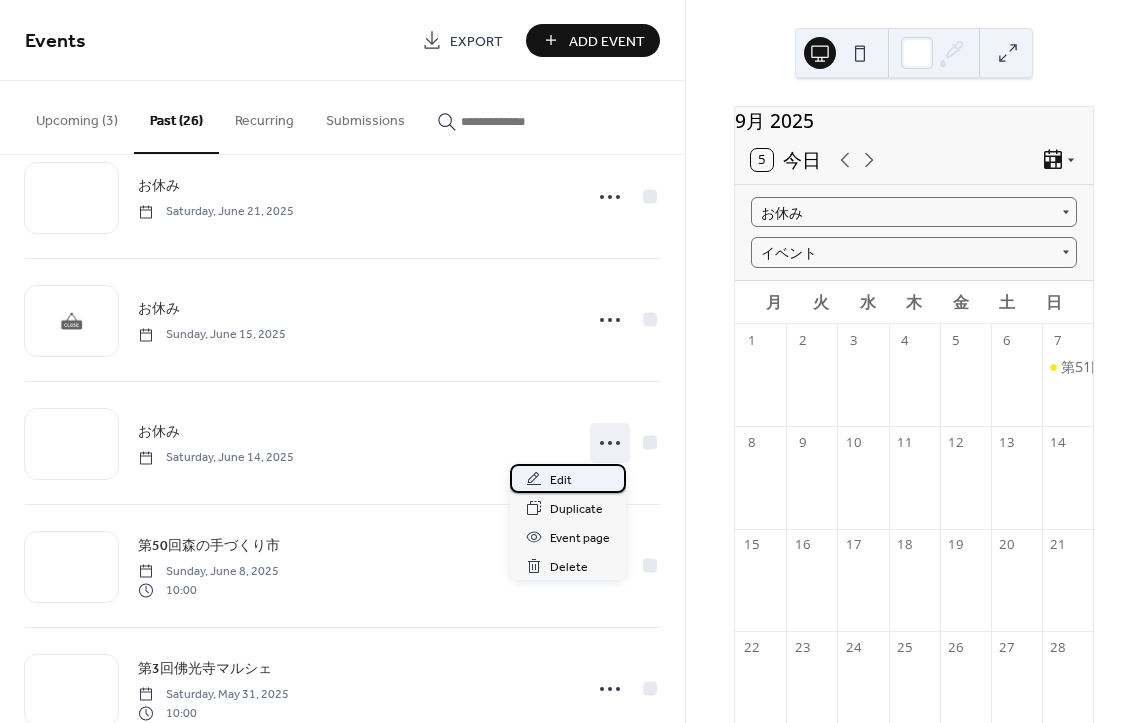 click on "Edit" at bounding box center (561, 480) 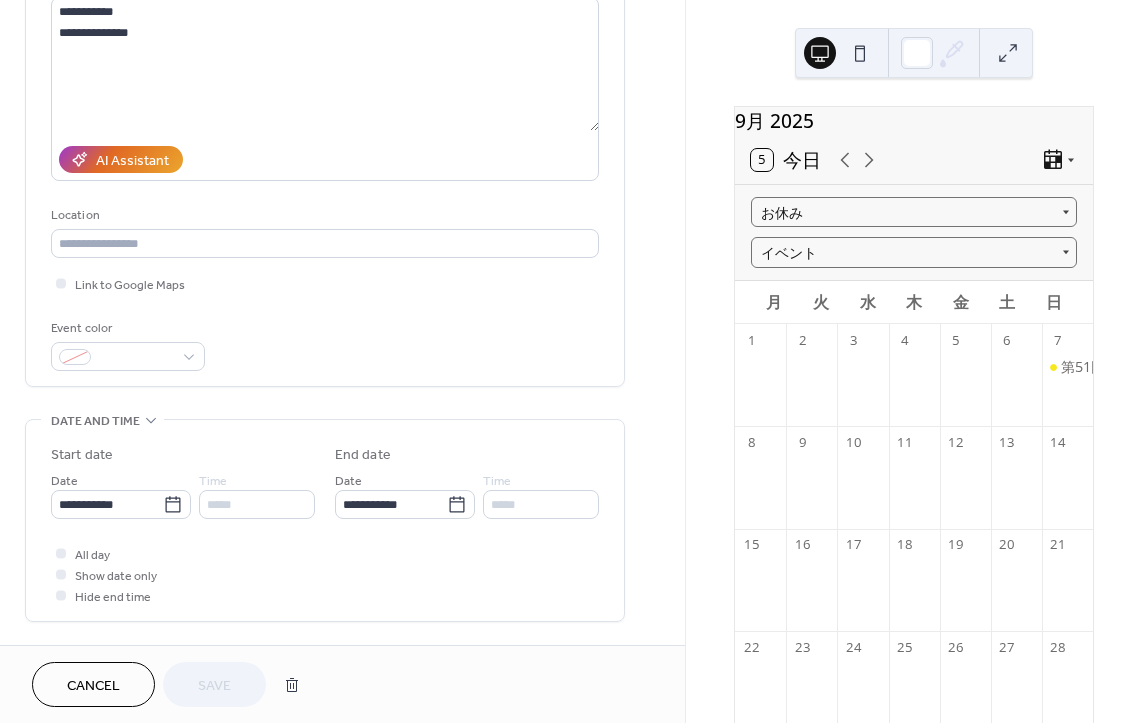 scroll, scrollTop: 259, scrollLeft: 0, axis: vertical 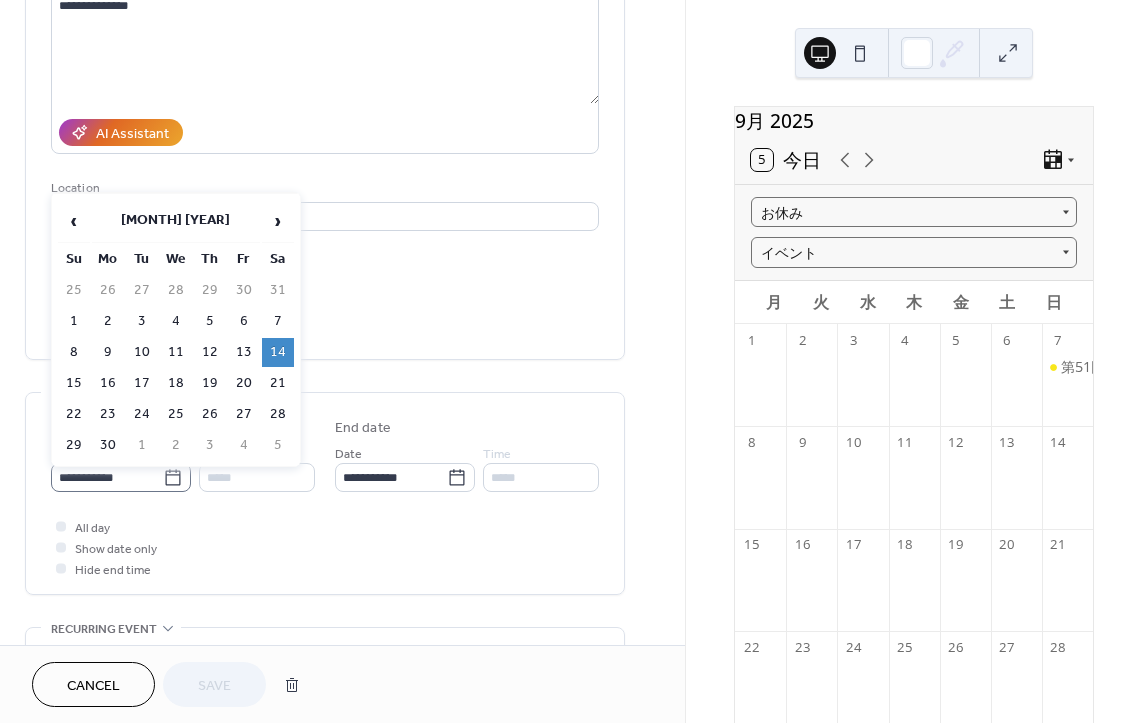 click 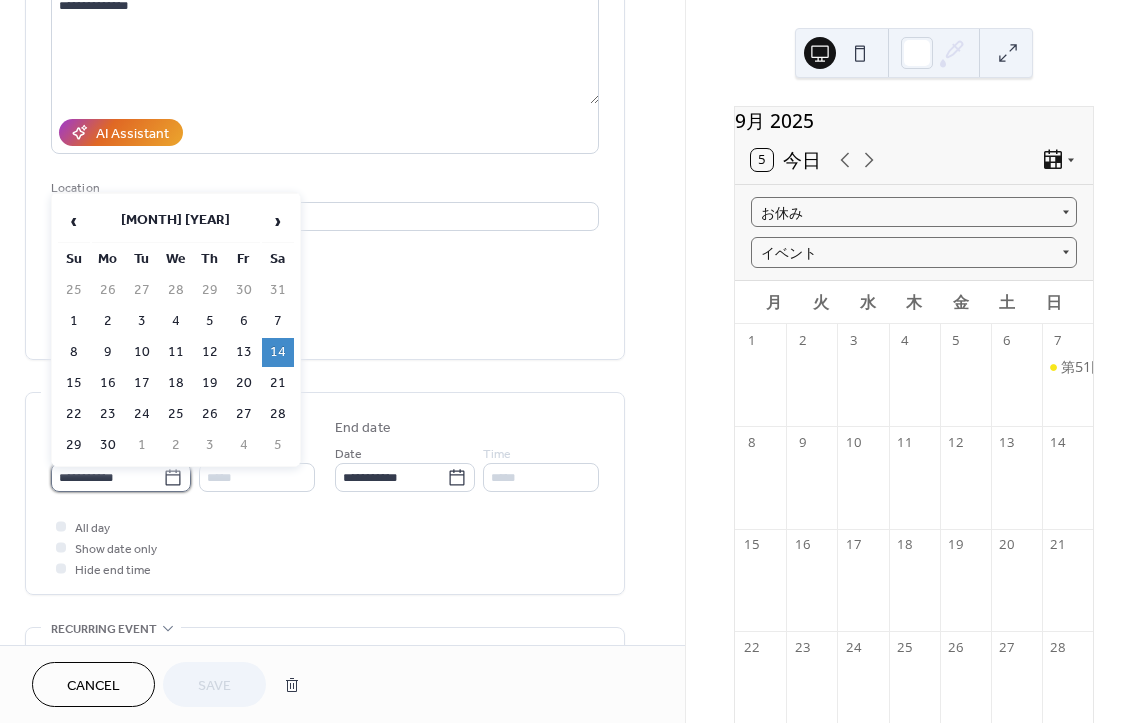 click on "**********" at bounding box center (107, 477) 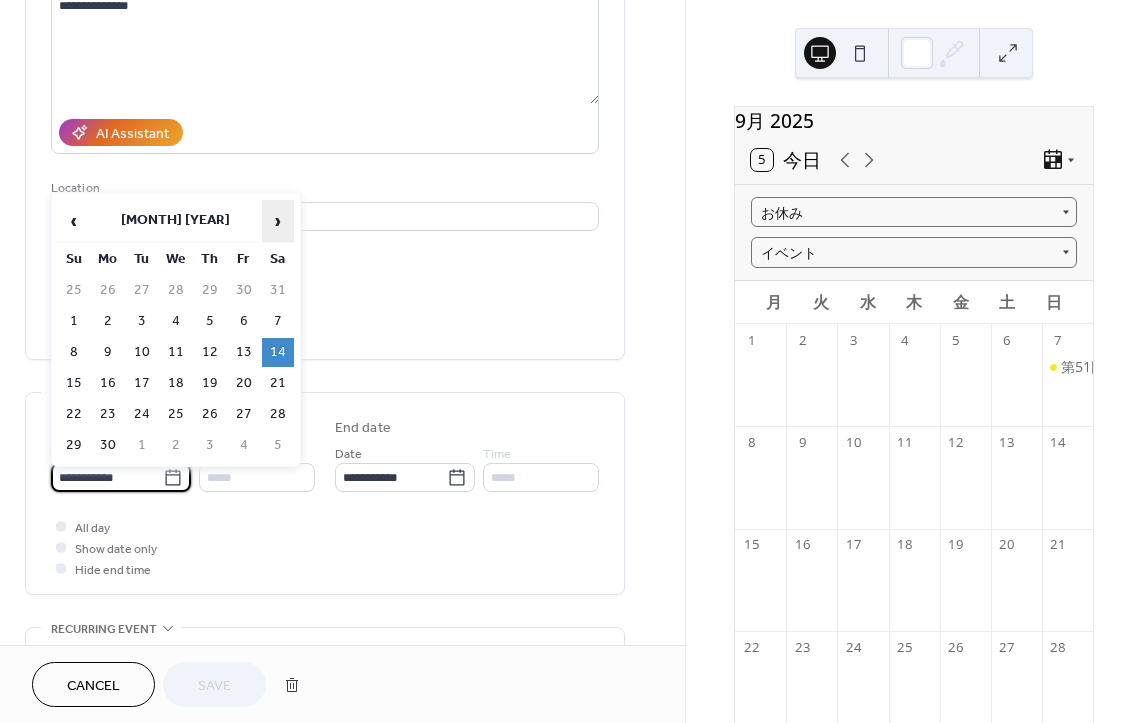 click on "›" at bounding box center (278, 221) 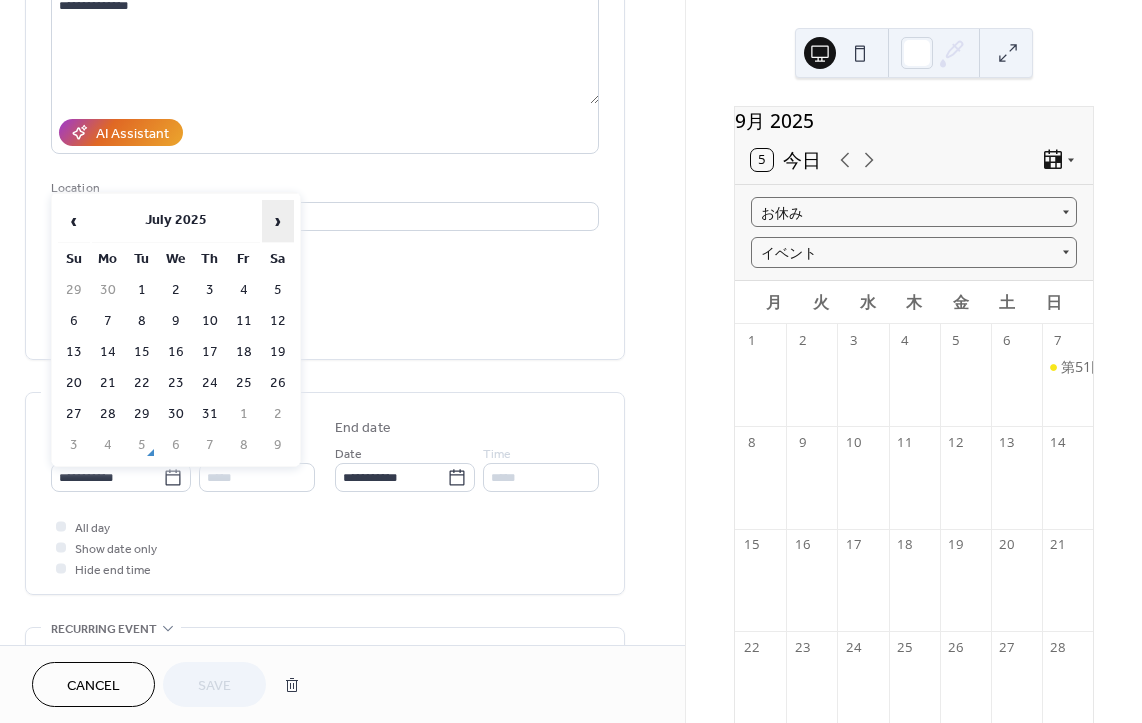 click on "›" at bounding box center [278, 221] 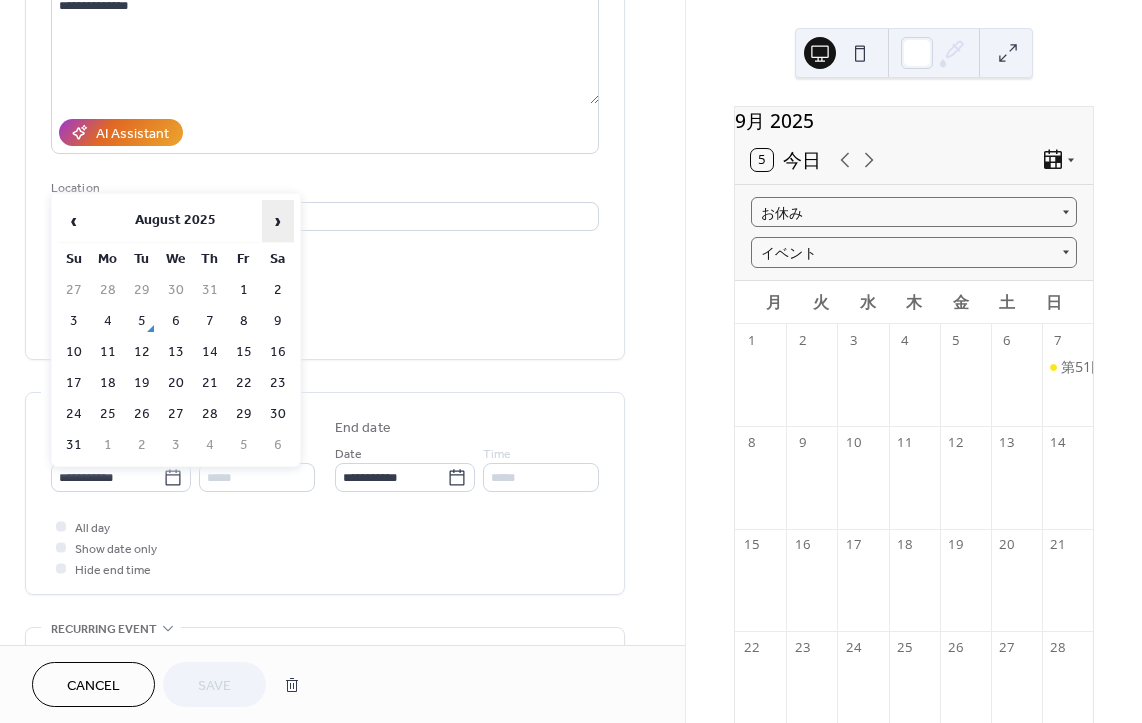 click on "›" at bounding box center [278, 221] 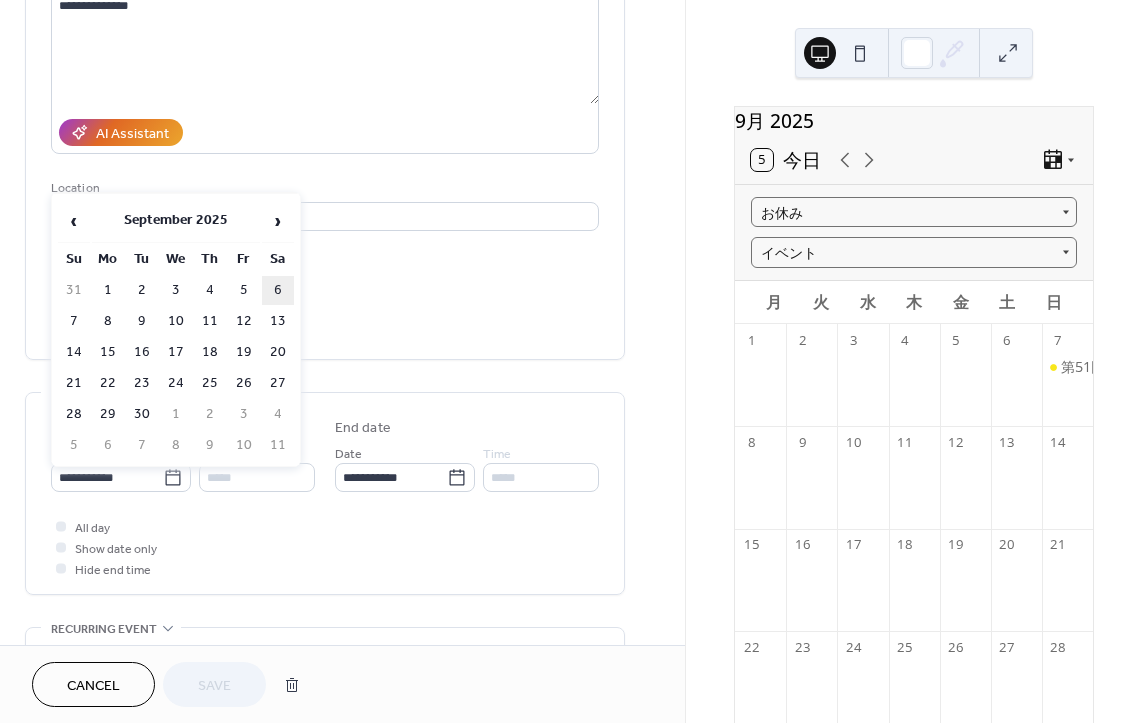 click on "6" at bounding box center (278, 290) 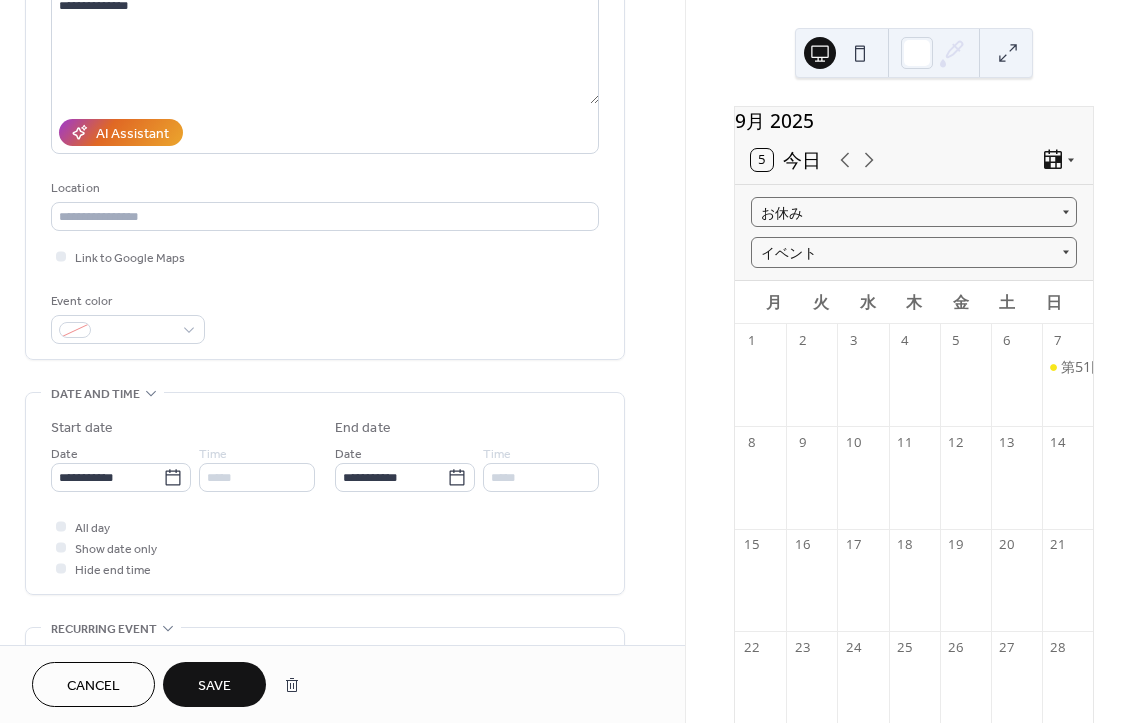 click on "Save" at bounding box center [214, 686] 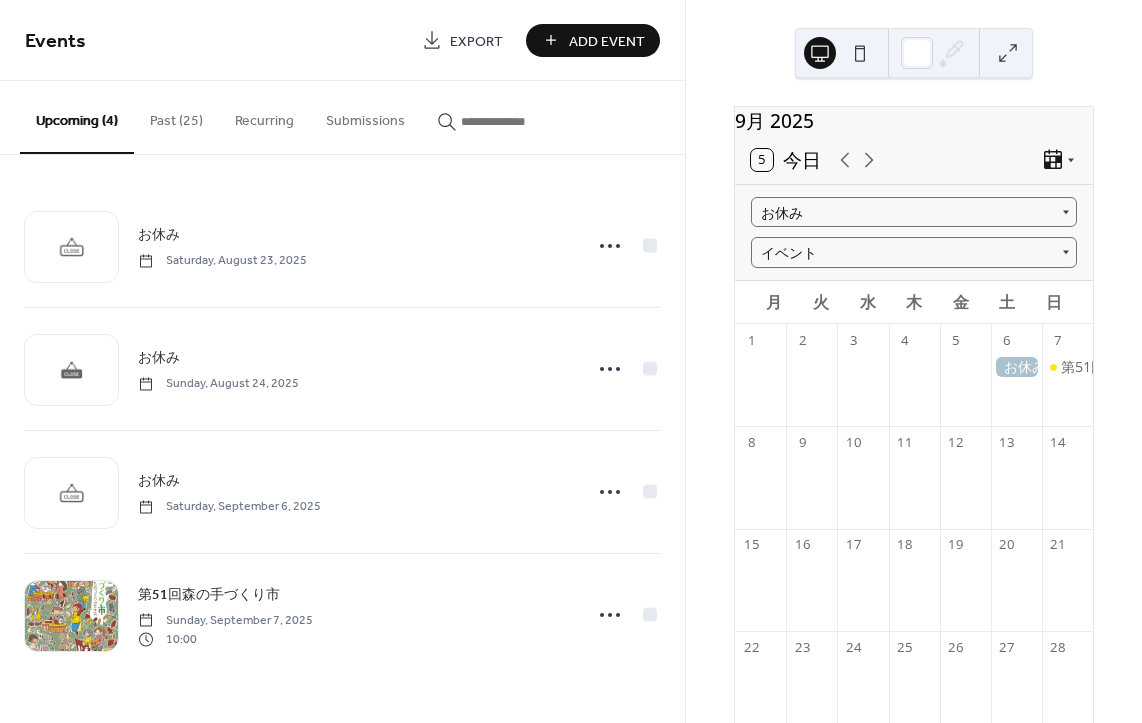 click on "Past (25)" at bounding box center (176, 116) 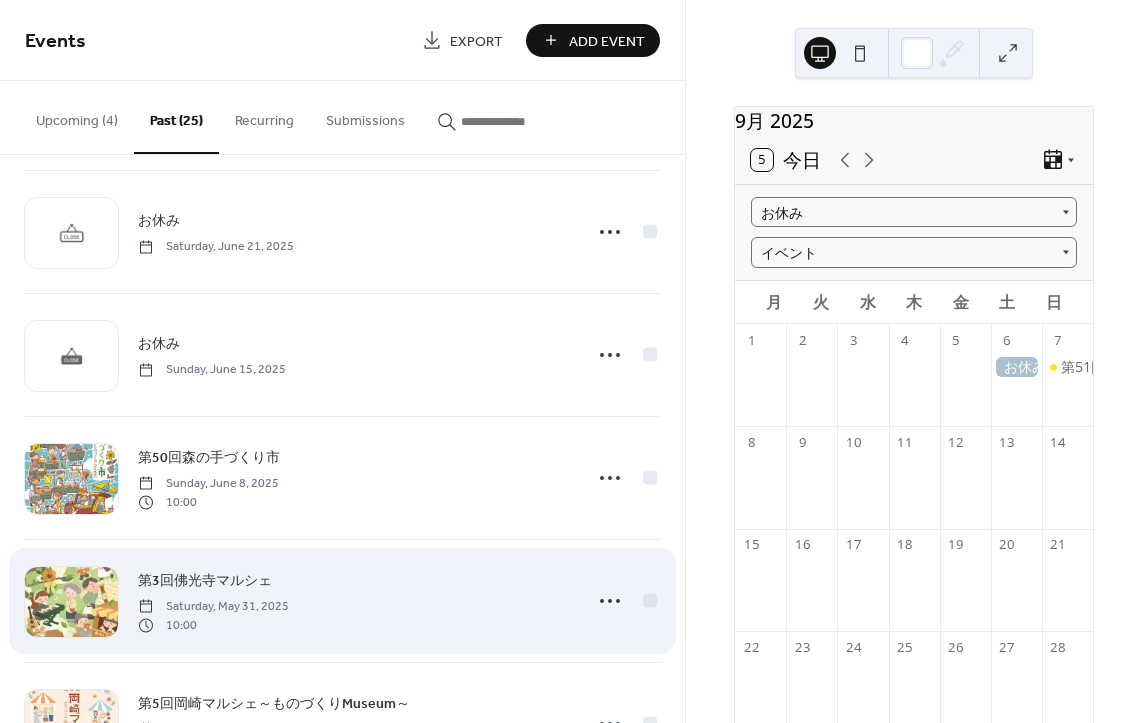 scroll, scrollTop: 1555, scrollLeft: 0, axis: vertical 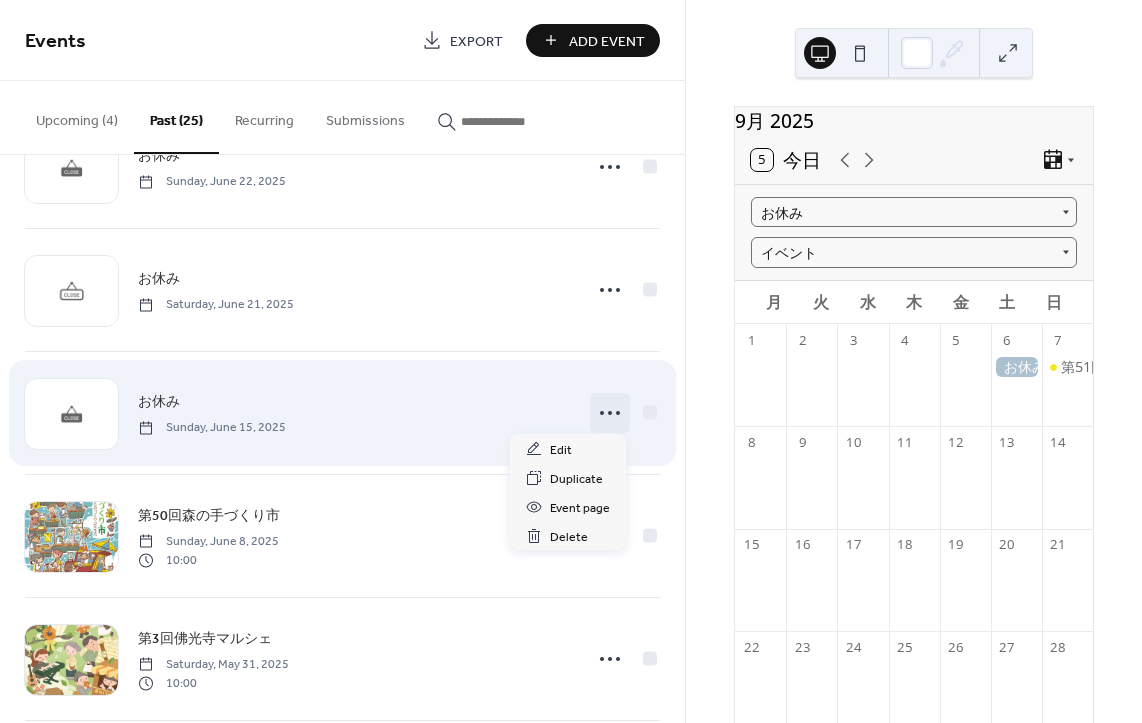 click 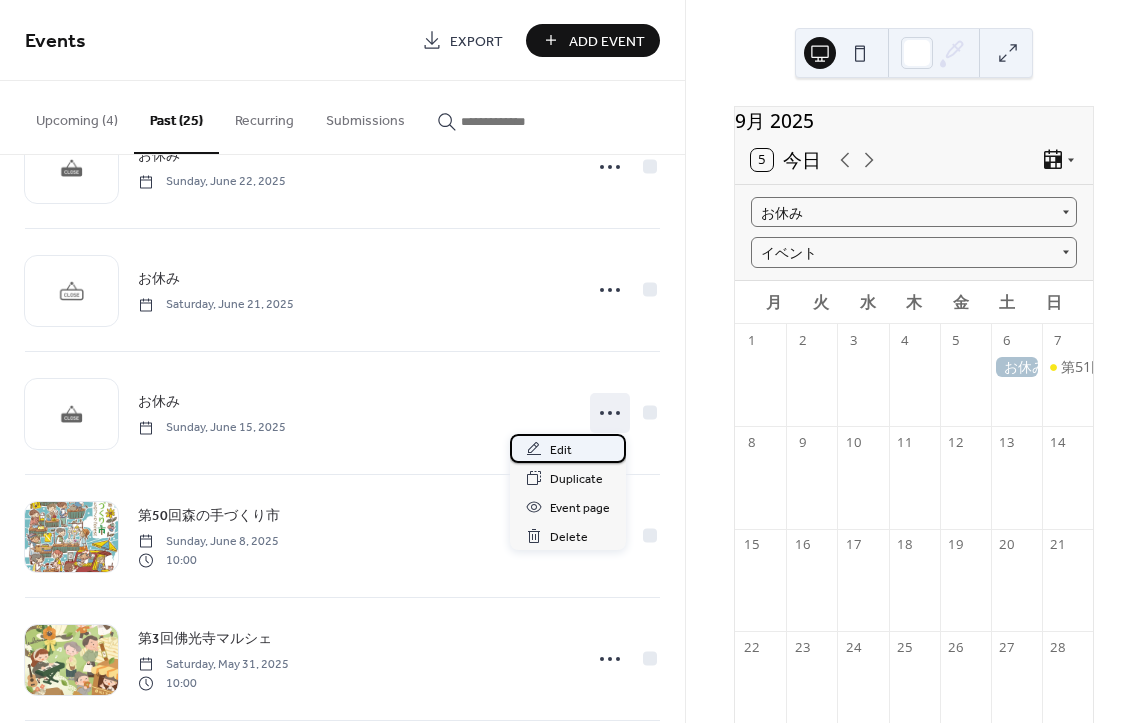 click on "Edit" at bounding box center [568, 448] 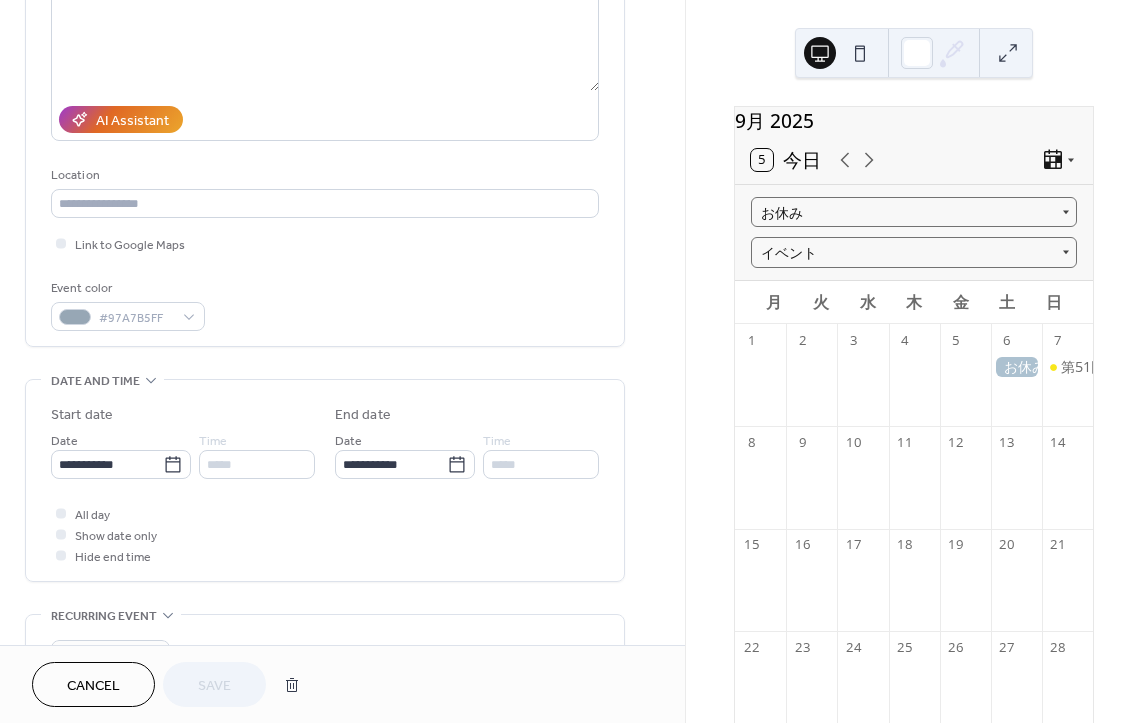 scroll, scrollTop: 518, scrollLeft: 0, axis: vertical 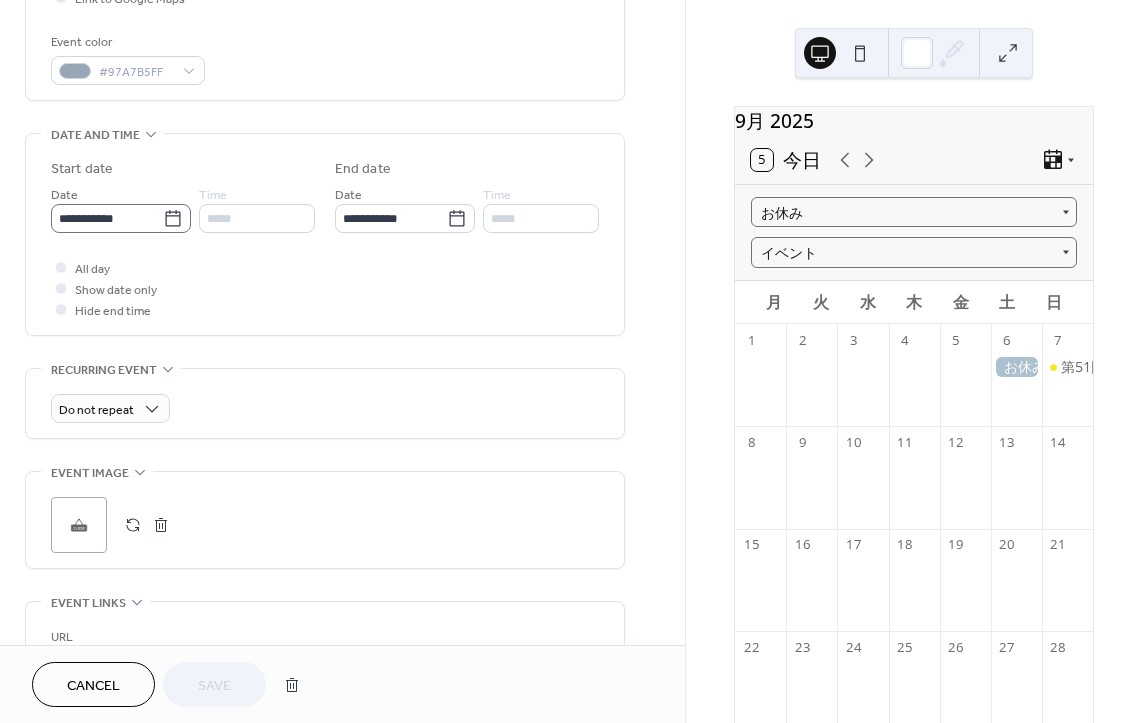 click 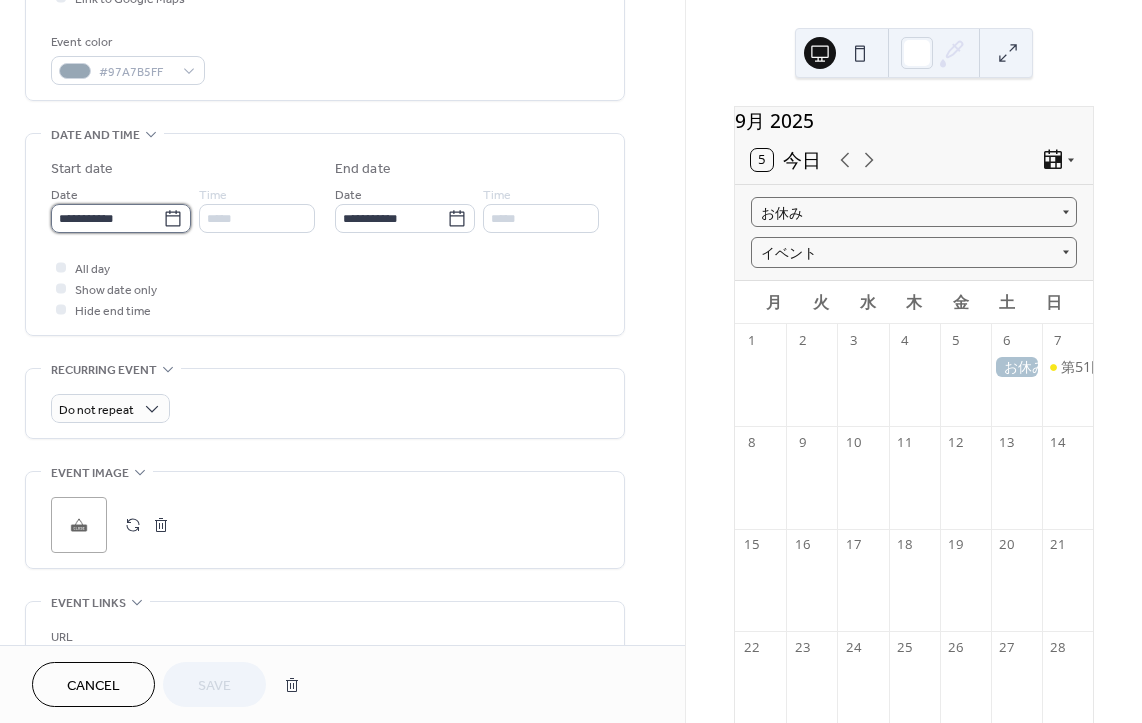 click on "**********" at bounding box center (107, 218) 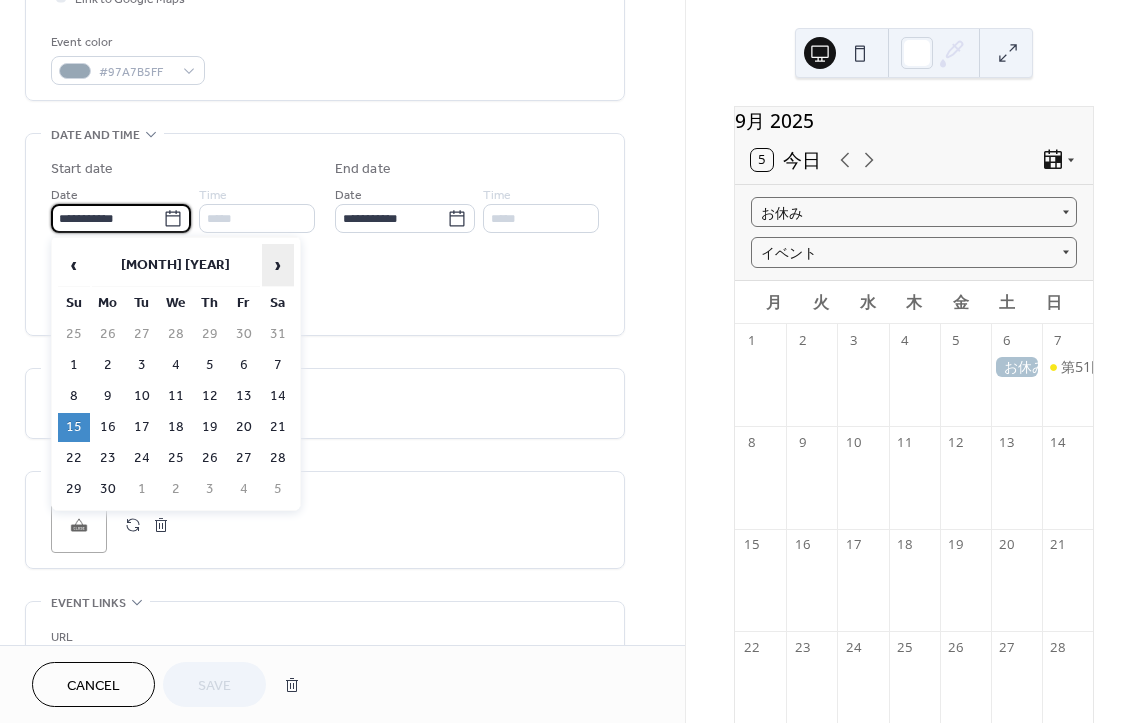 click on "›" at bounding box center [278, 265] 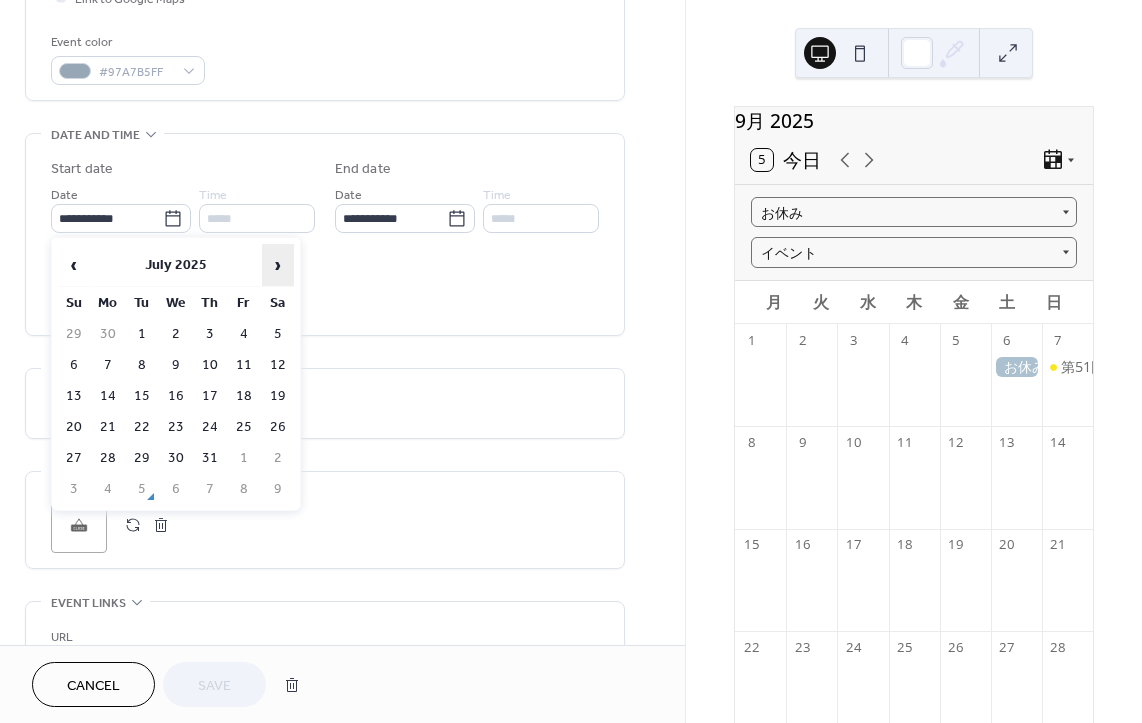 click on "›" at bounding box center [278, 265] 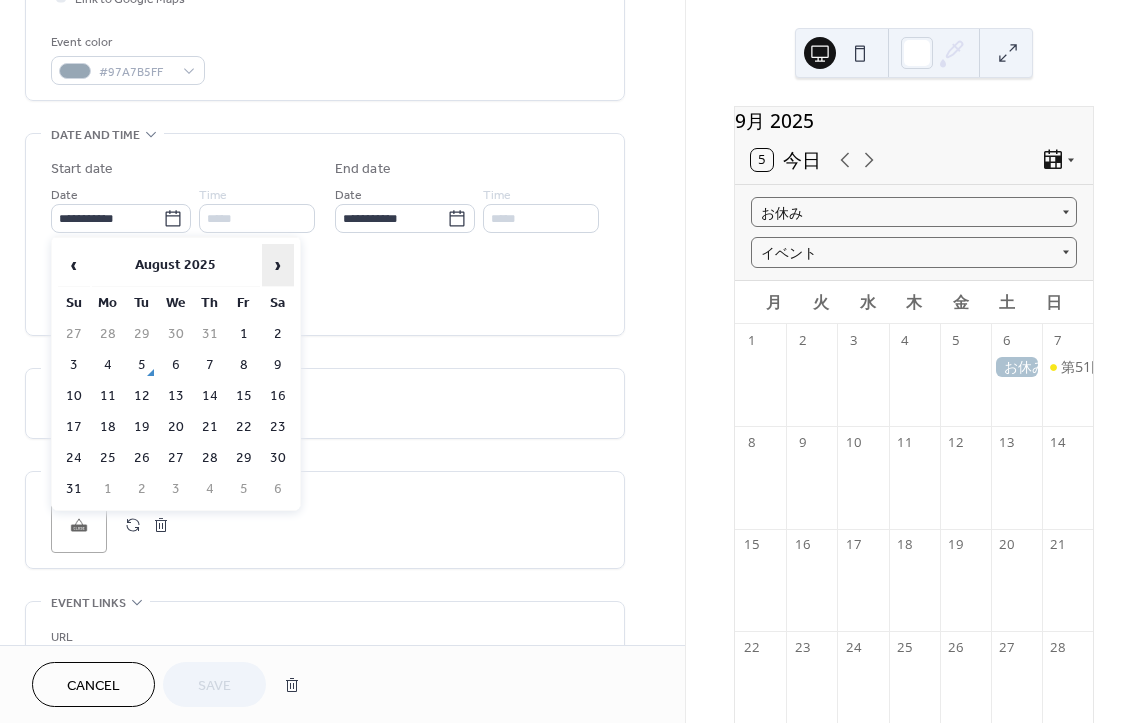 click on "›" at bounding box center [278, 265] 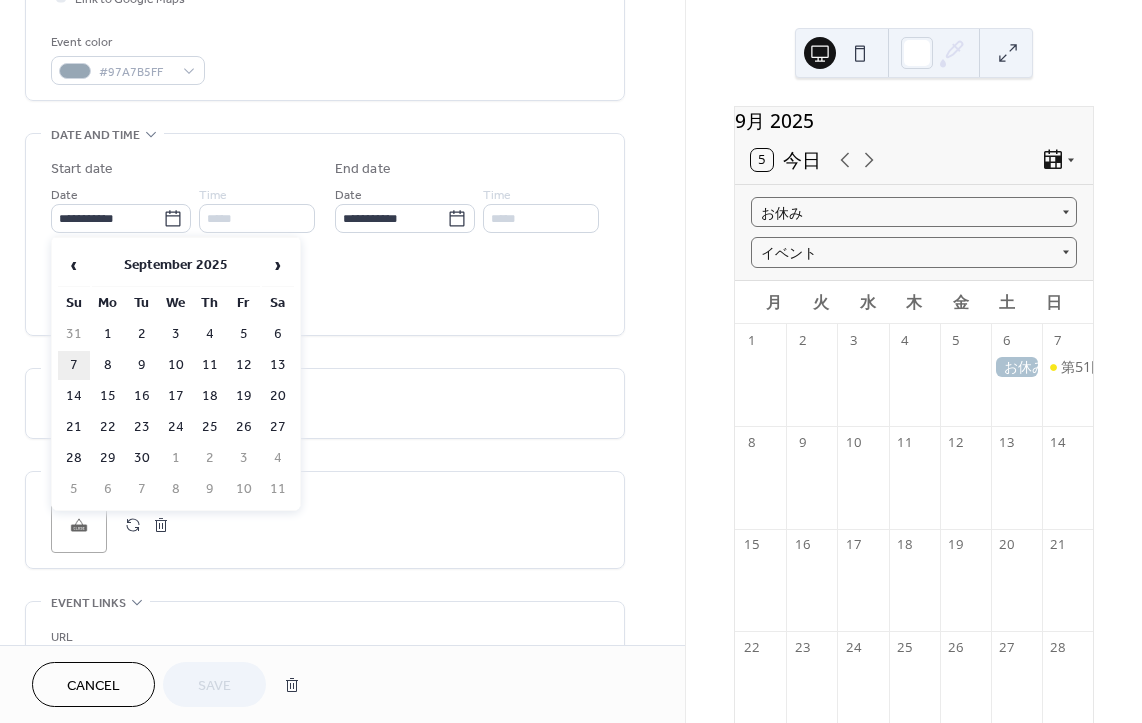 click on "7" at bounding box center [74, 365] 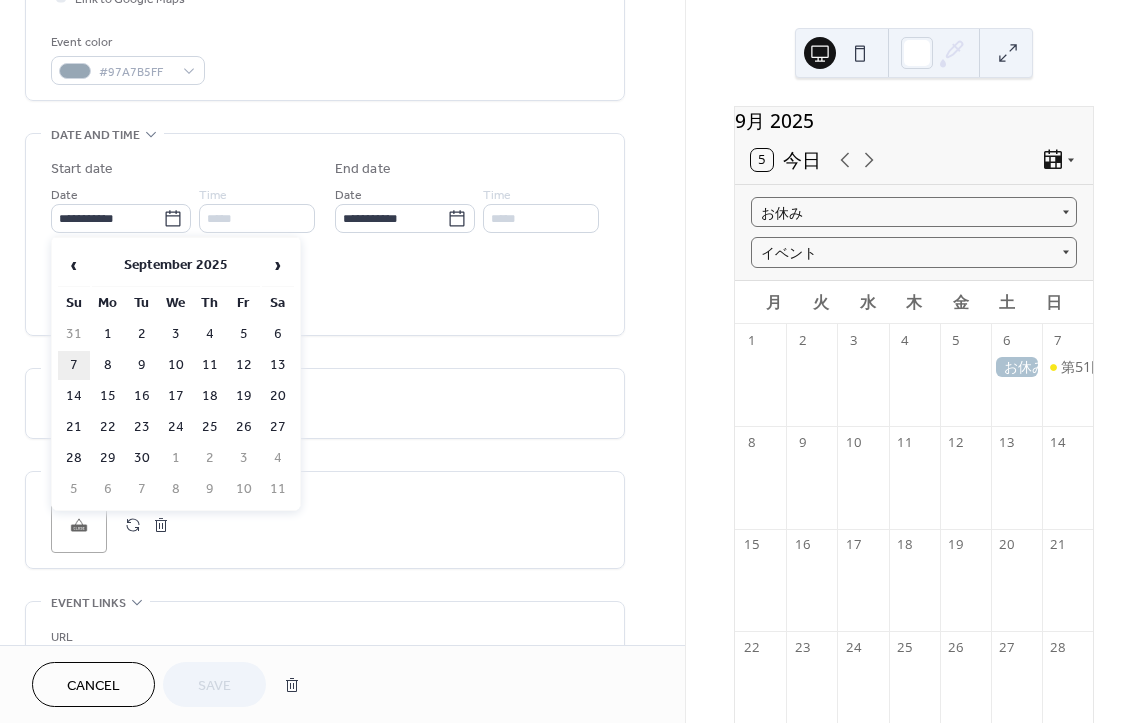 type on "**********" 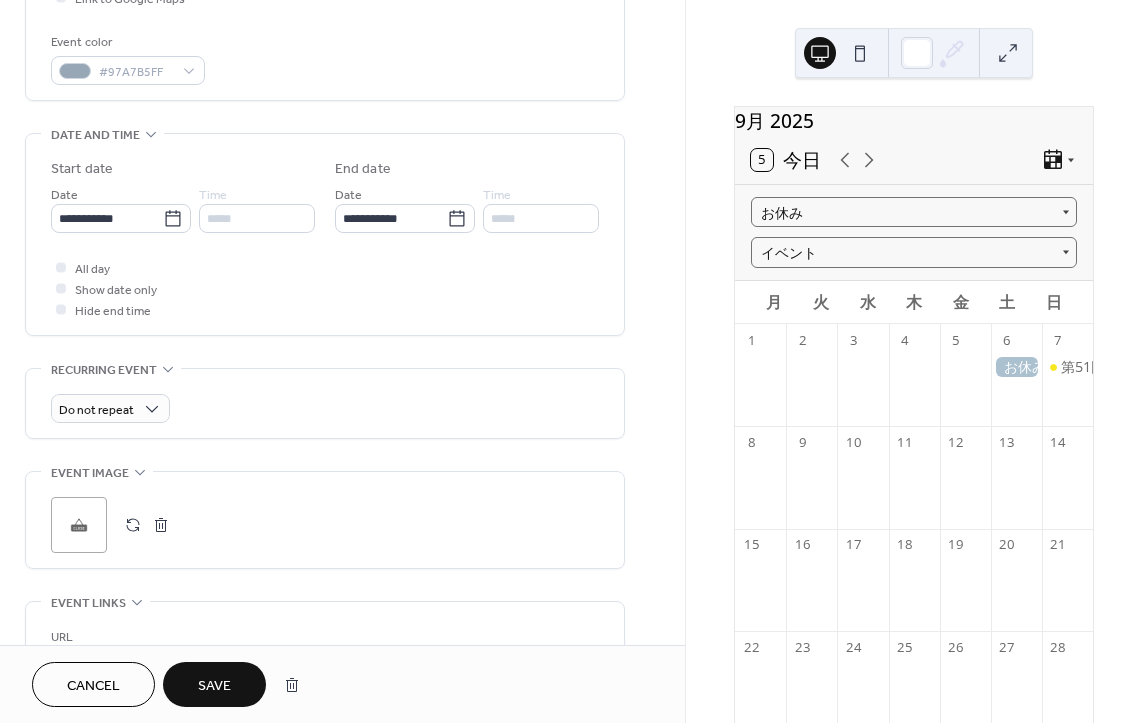 click on "Save" at bounding box center (214, 686) 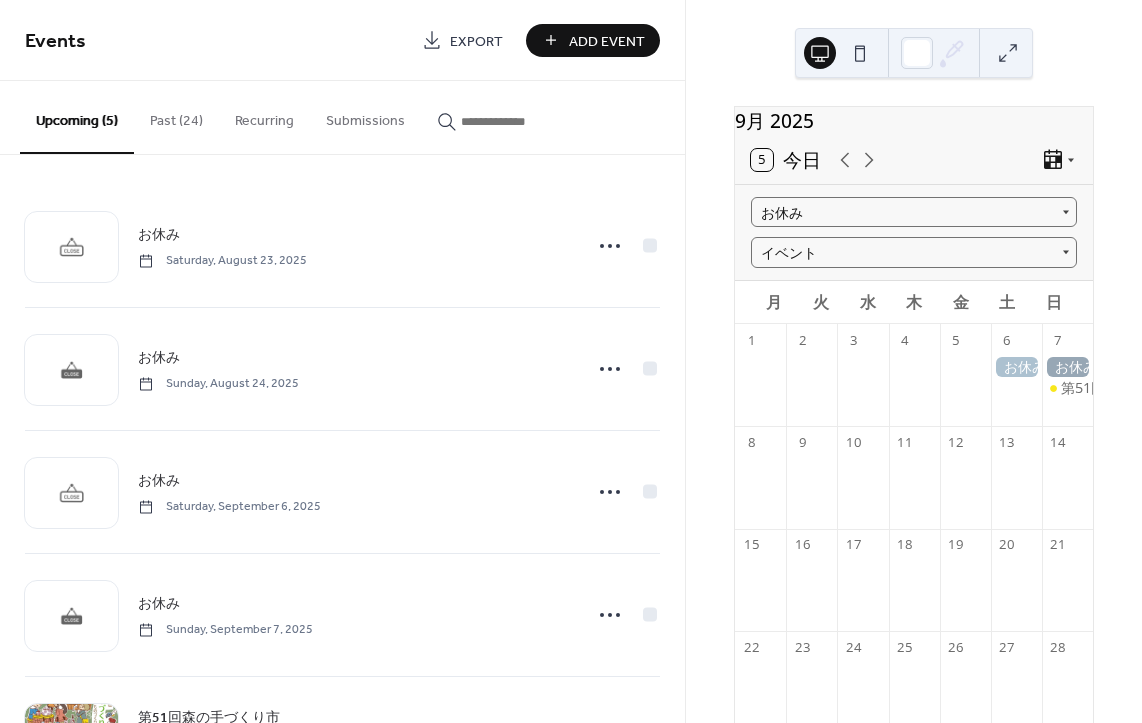 click on "Past (24)" at bounding box center [176, 116] 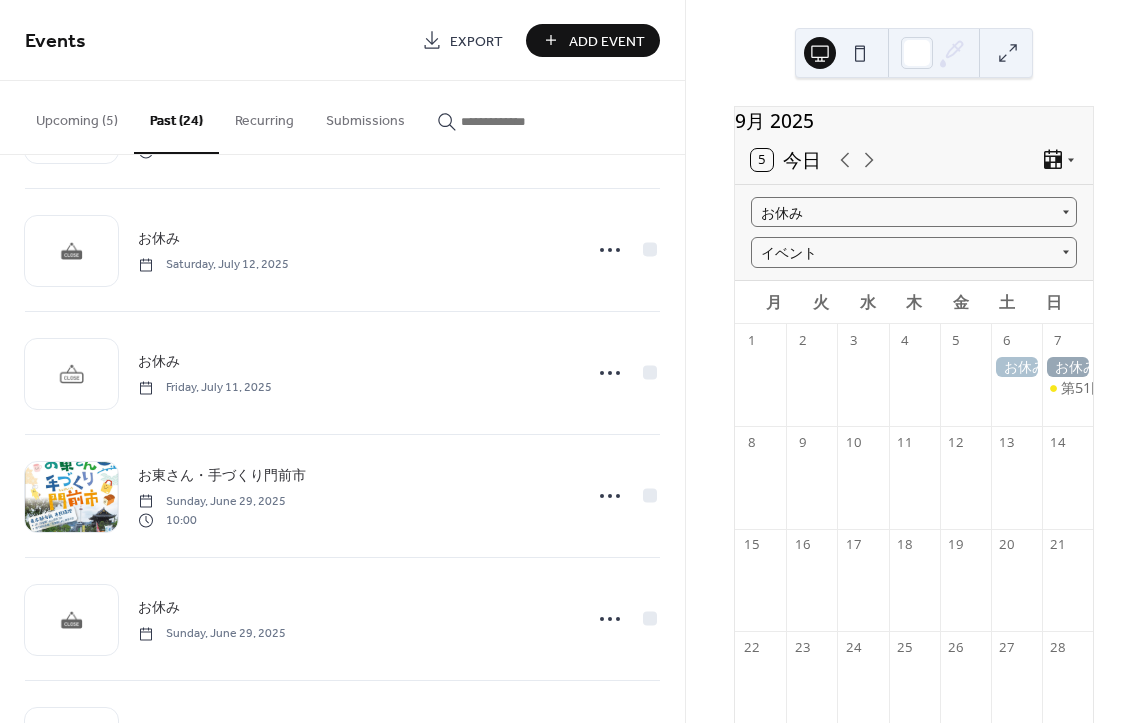 scroll, scrollTop: 777, scrollLeft: 0, axis: vertical 